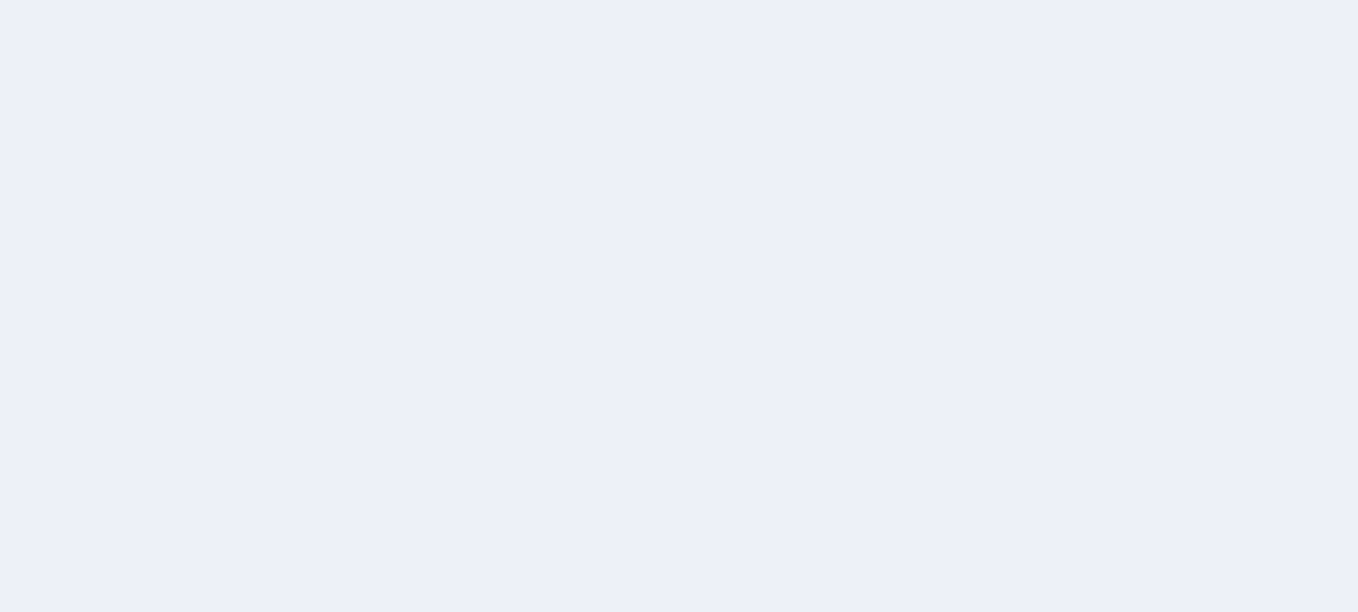 scroll, scrollTop: 0, scrollLeft: 0, axis: both 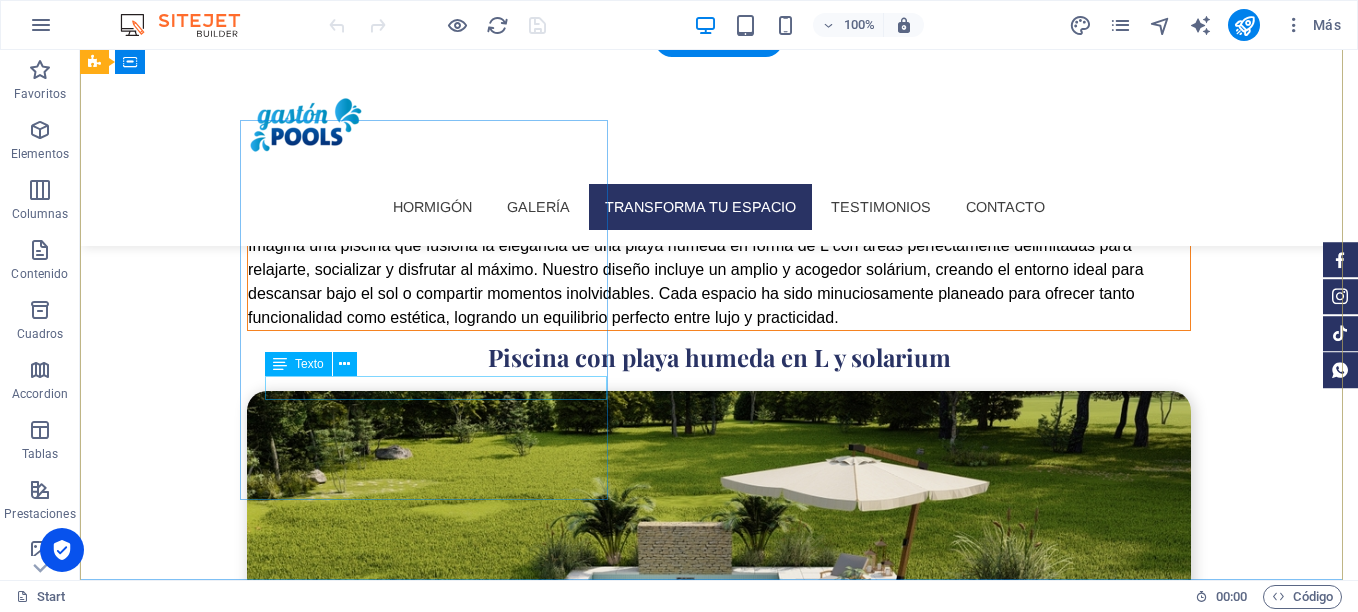 click on "[PHONE_NUMBER]" at bounding box center [568, 3300] 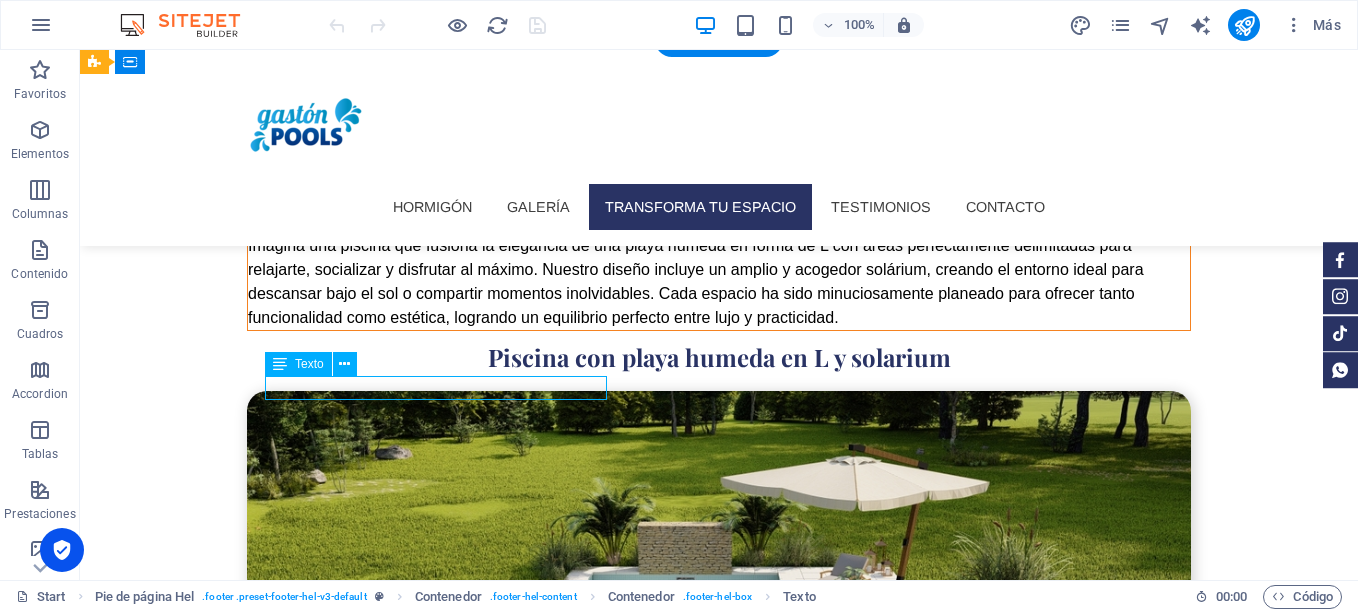 click on "[PHONE_NUMBER]" at bounding box center [568, 3300] 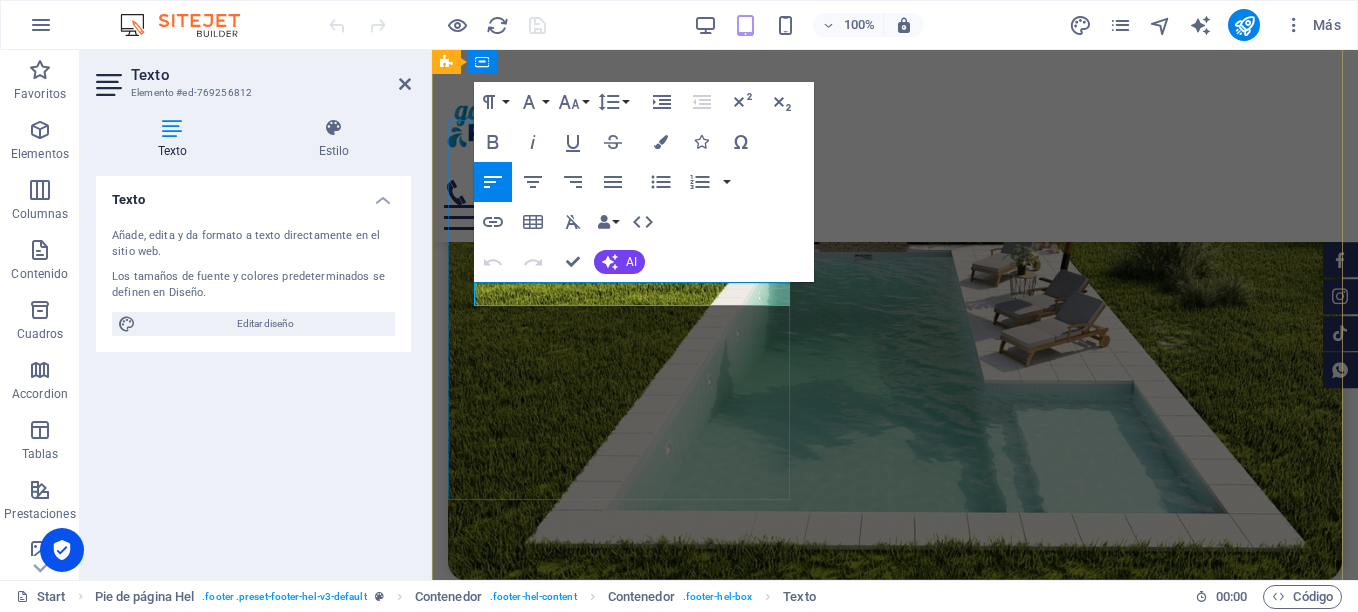 click on "[PHONE_NUMBER]" at bounding box center [895, 2931] 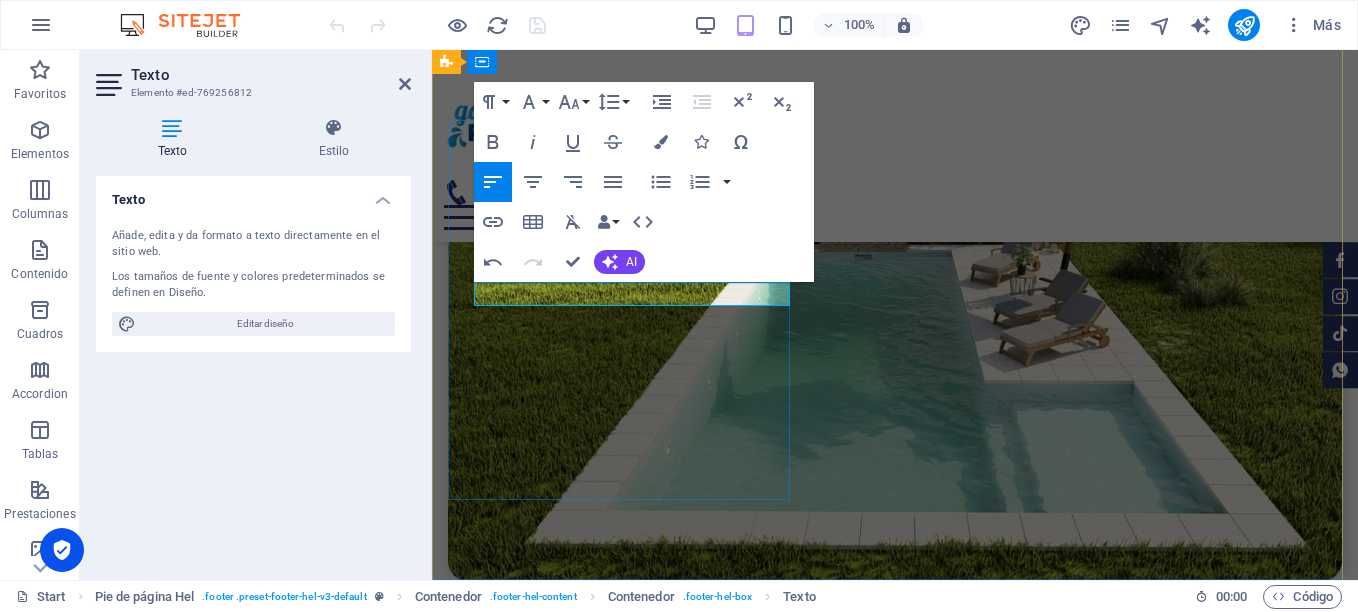 click on "[PHONE_NUMBER] acceror de ventas" at bounding box center (586, 2930) 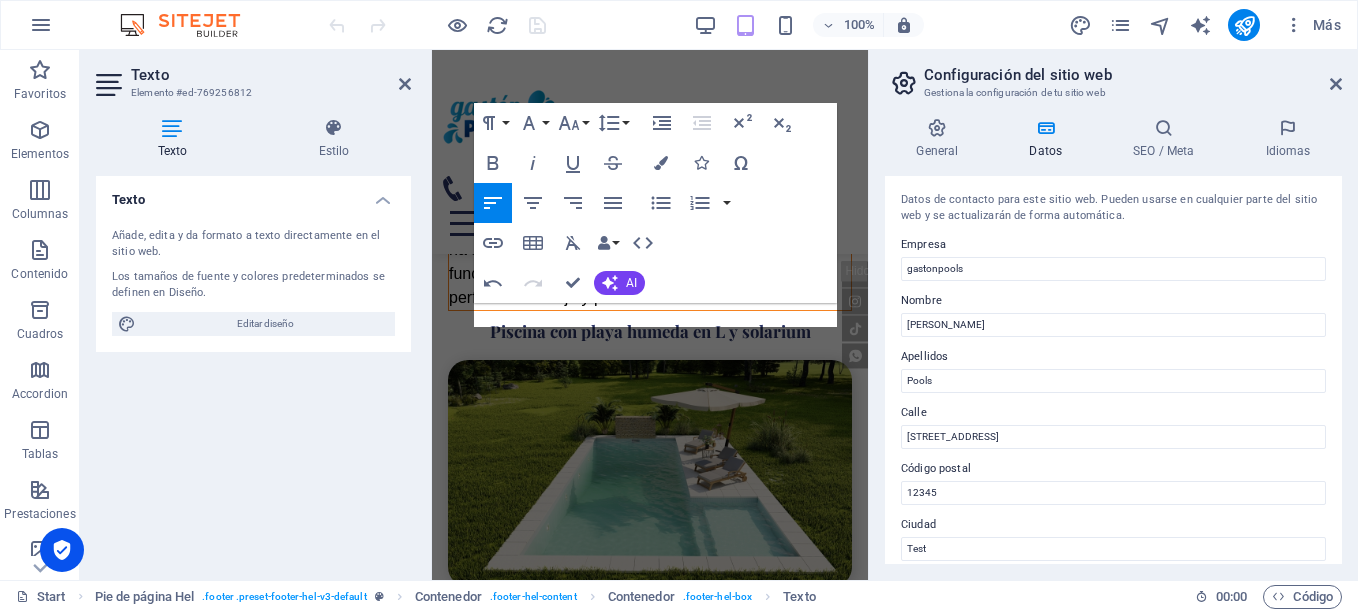 scroll, scrollTop: 5382, scrollLeft: 0, axis: vertical 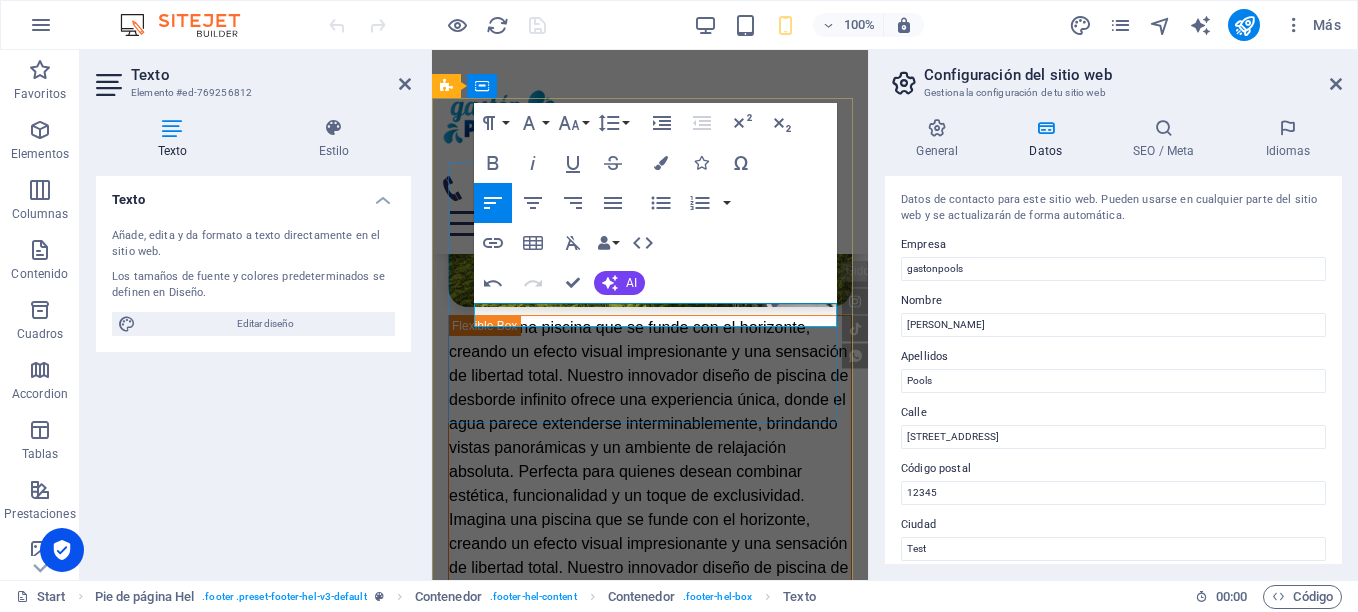 click on "[PHONE_NUMBER] accesoramiento/ ventas" at bounding box center [607, 2178] 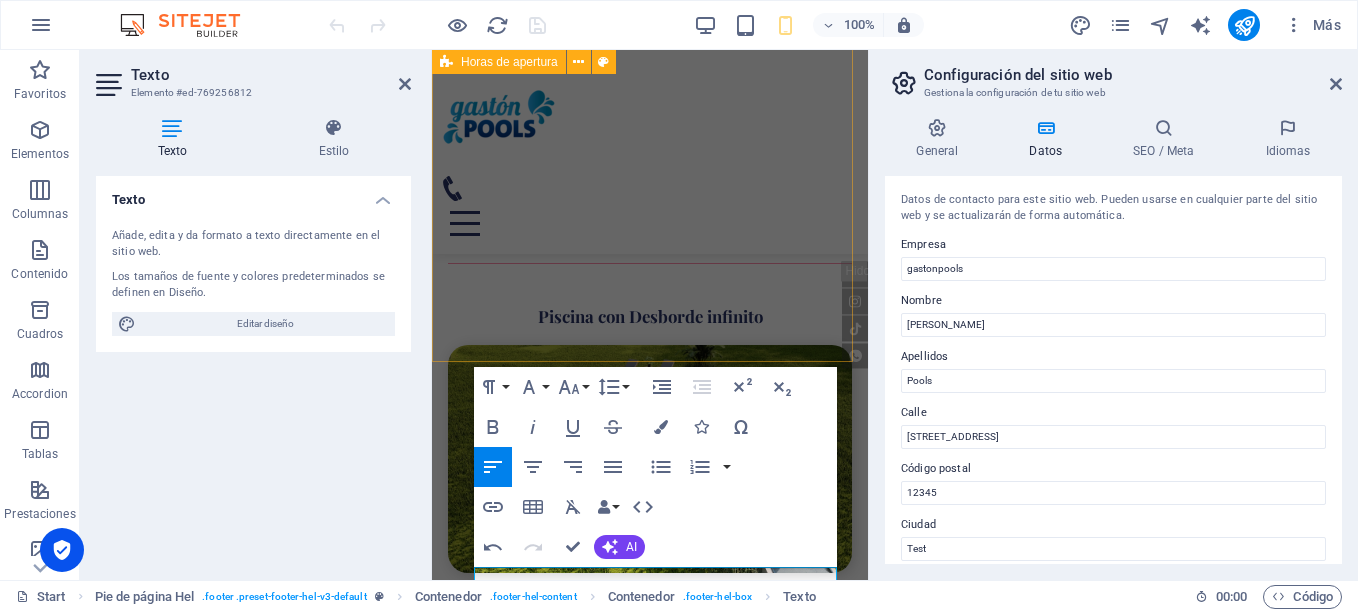scroll, scrollTop: 5118, scrollLeft: 0, axis: vertical 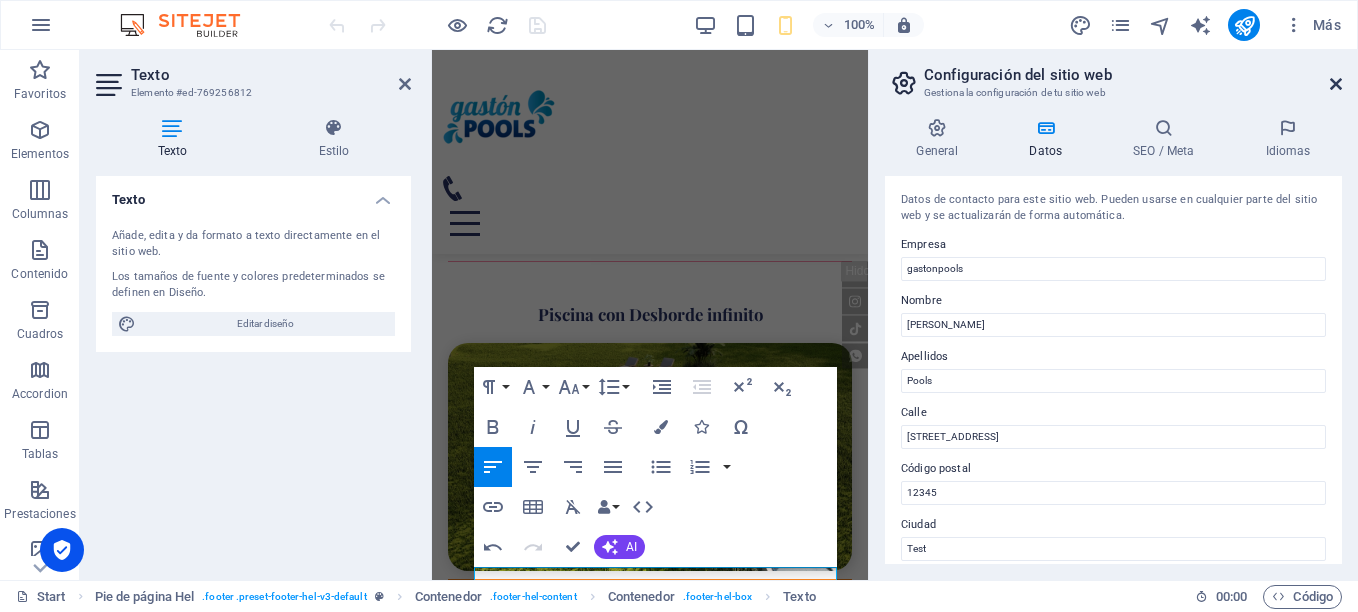 click at bounding box center (1336, 84) 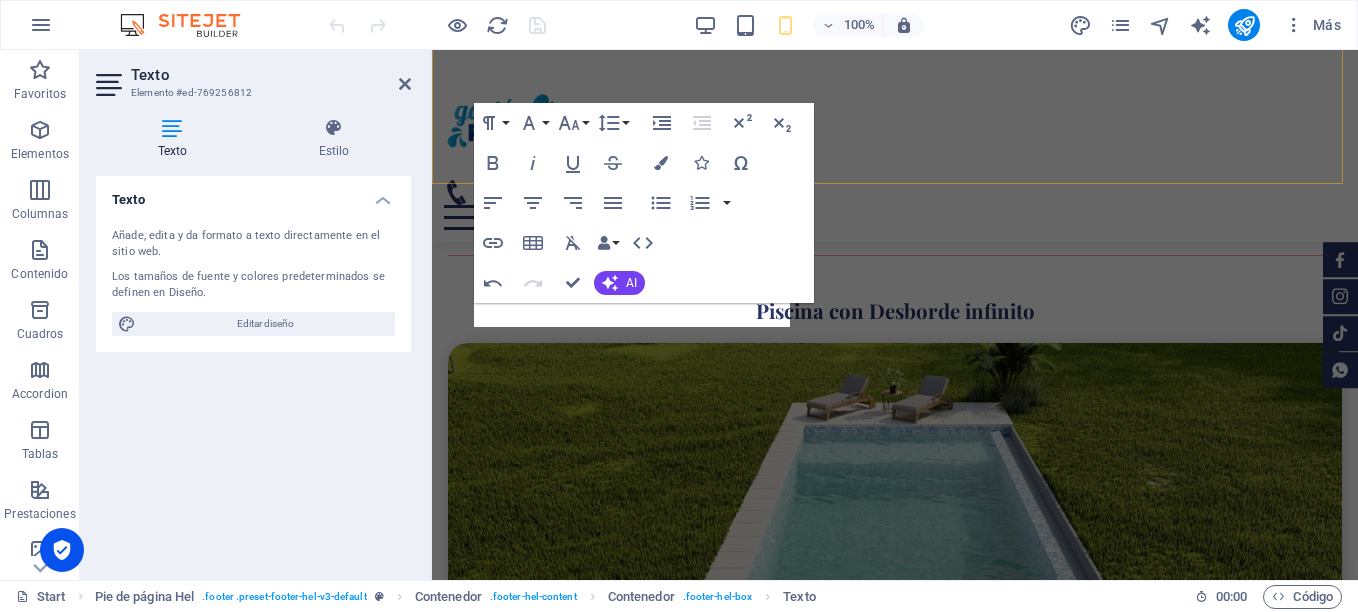 scroll, scrollTop: 4731, scrollLeft: 0, axis: vertical 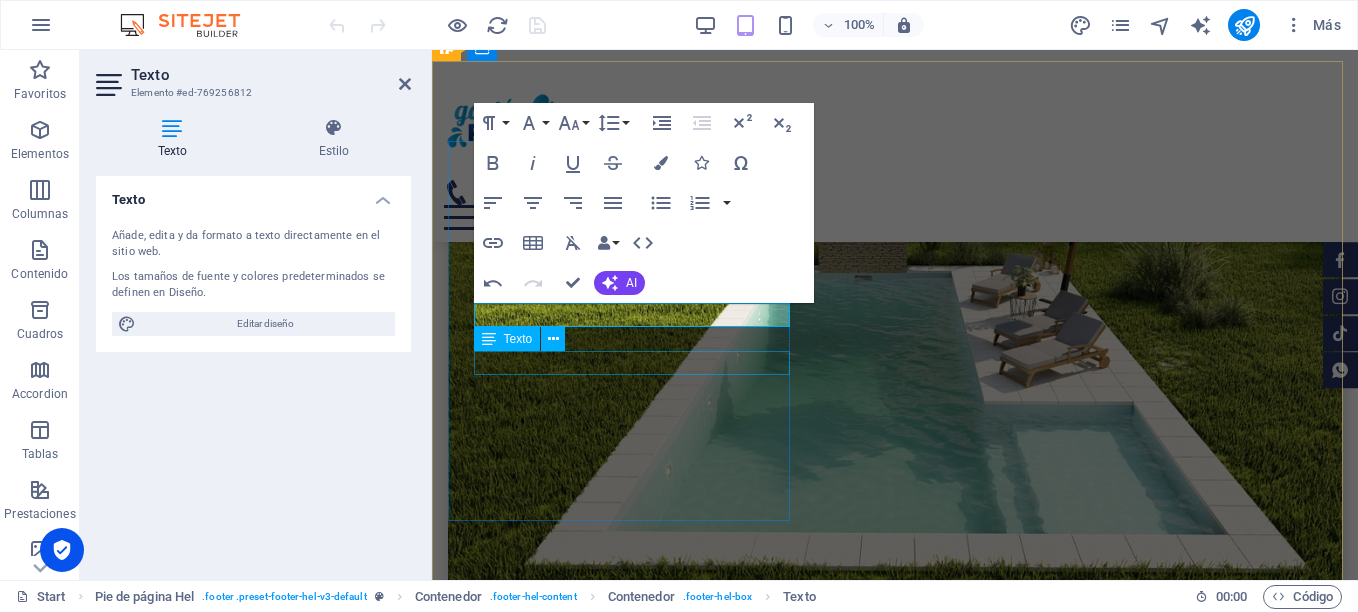 click on "[EMAIL_ADDRESS][DOMAIN_NAME]" at bounding box center (895, 3048) 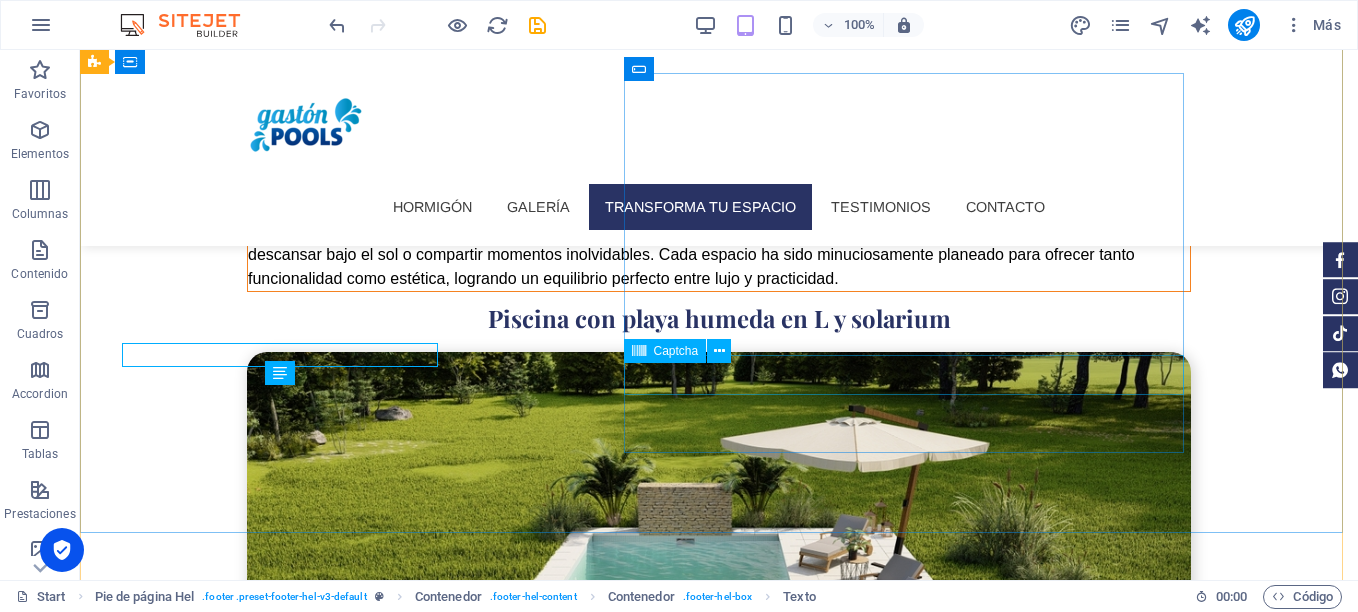 scroll, scrollTop: 4739, scrollLeft: 0, axis: vertical 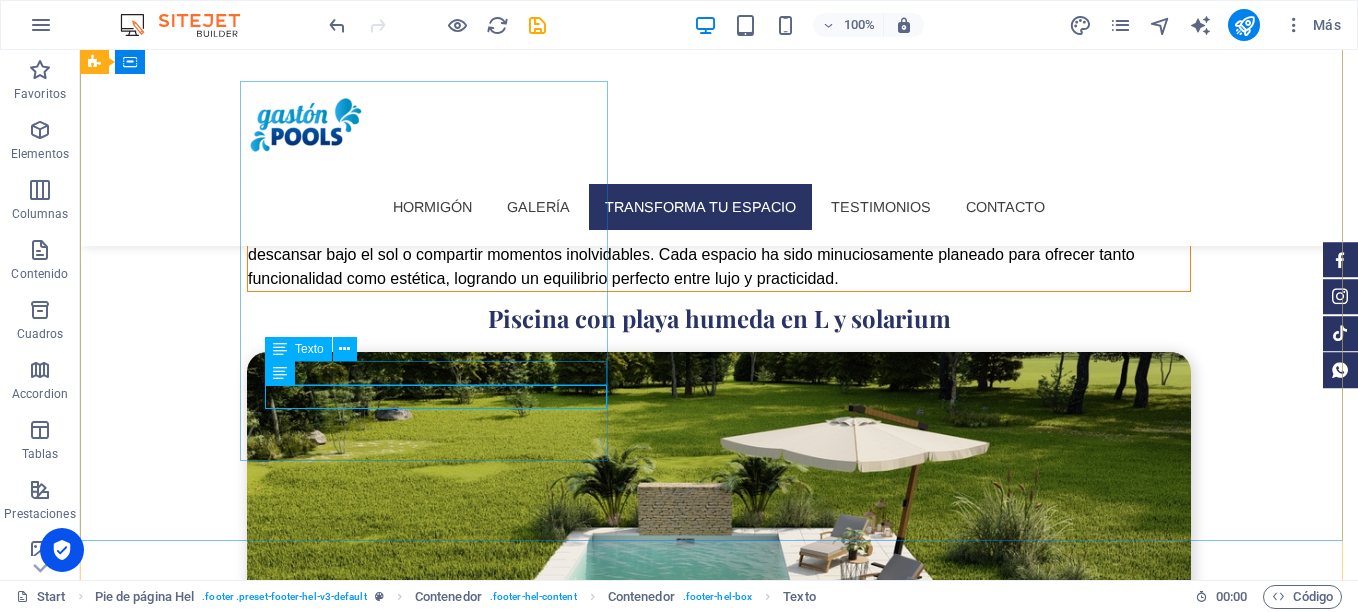 click on "[PHONE_NUMBER]" at bounding box center (568, 3309) 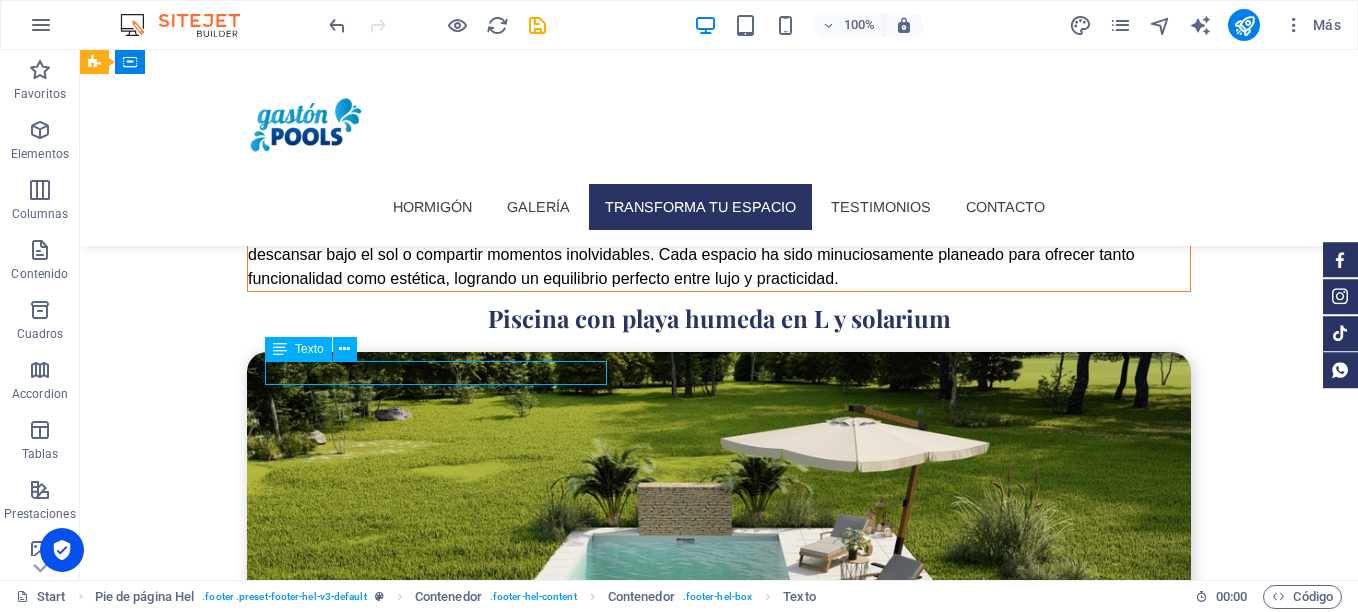 click on "[PHONE_NUMBER]" at bounding box center [568, 3309] 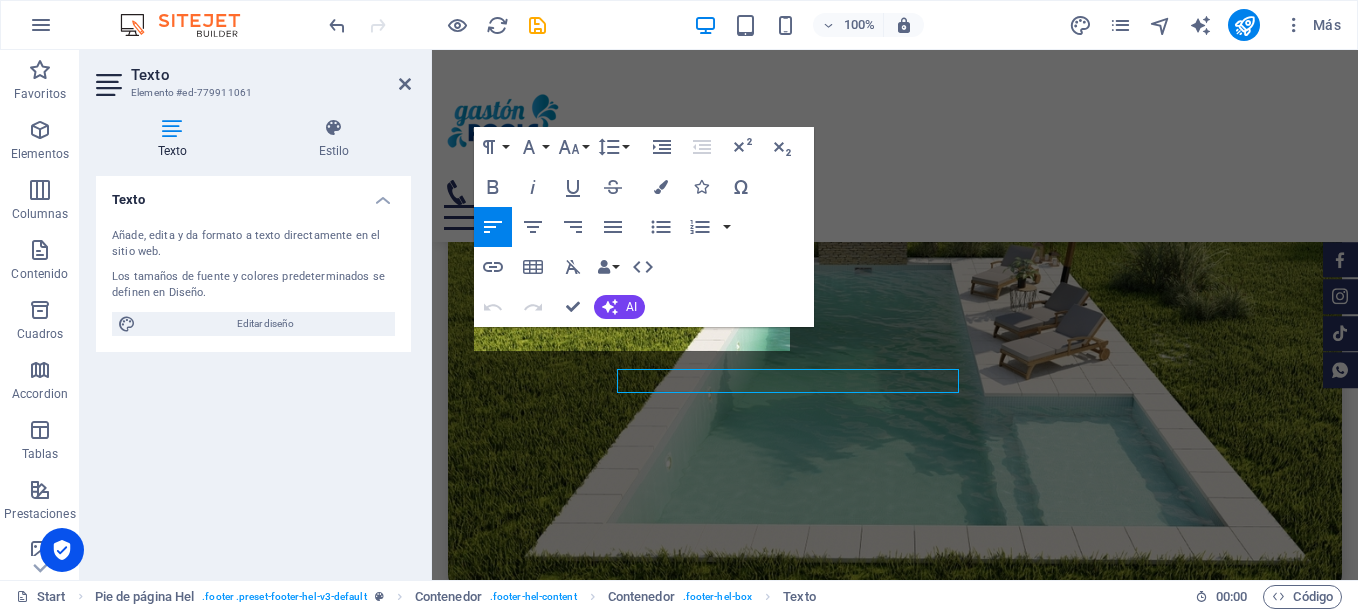 scroll, scrollTop: 4731, scrollLeft: 0, axis: vertical 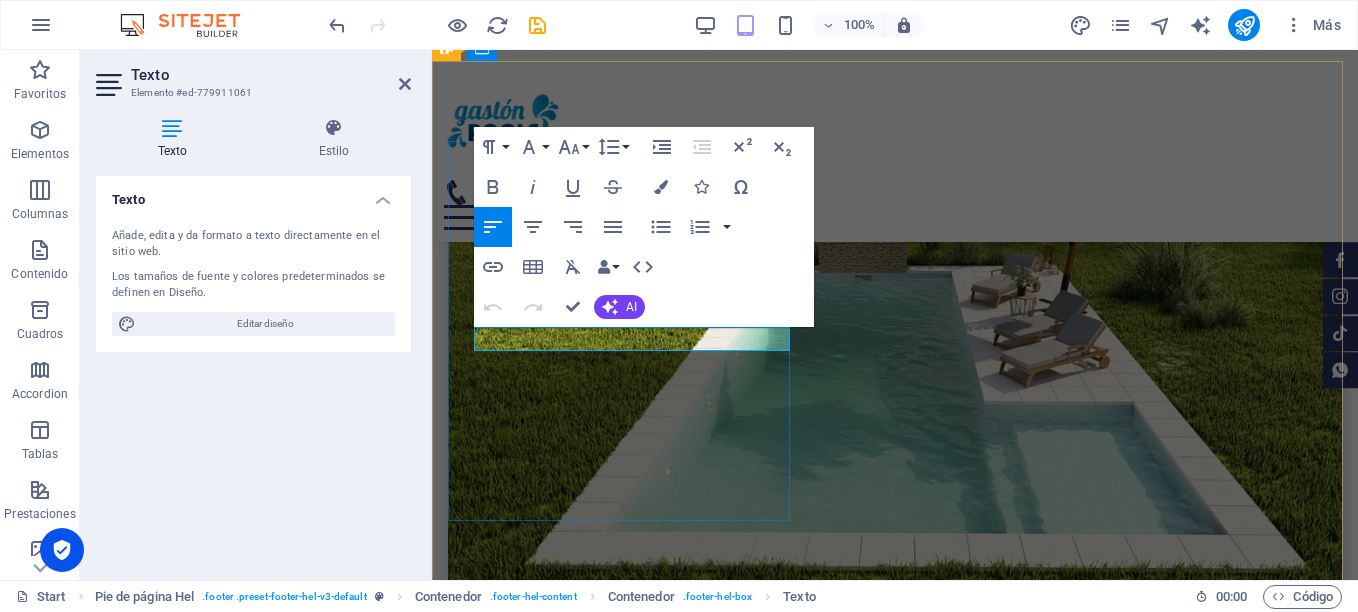 click on "[PHONE_NUMBER]" at bounding box center [895, 3000] 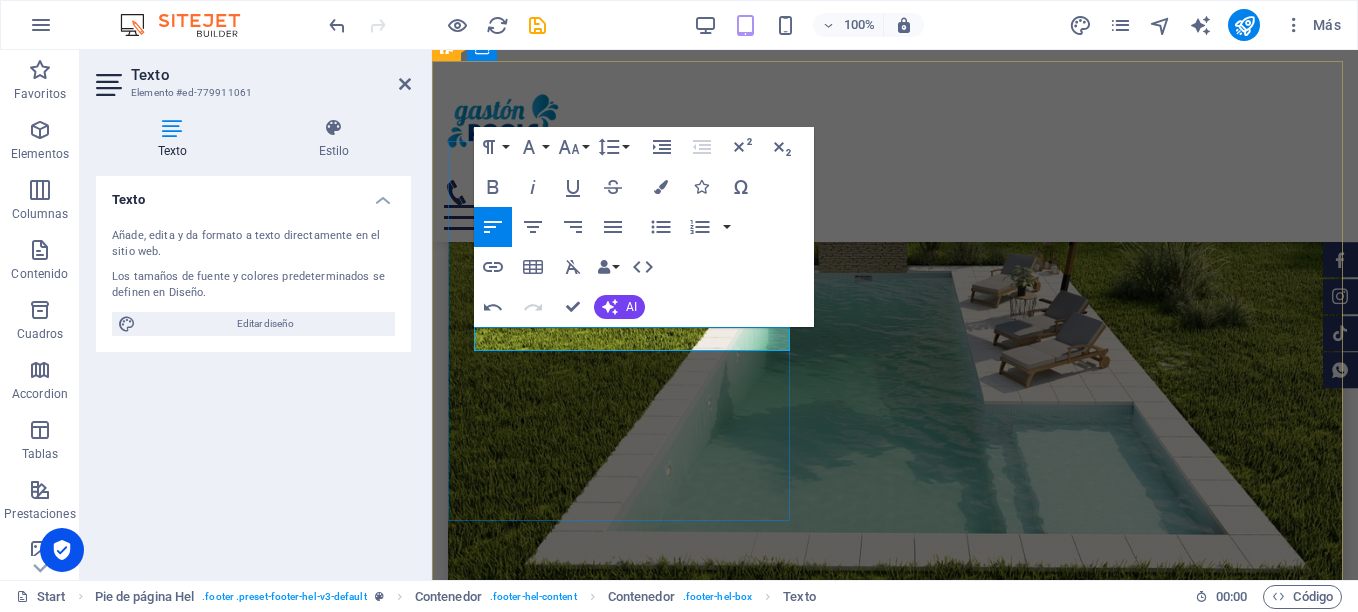 click on "[PHONE_NUMBER] administrativo" at bounding box center (572, 2999) 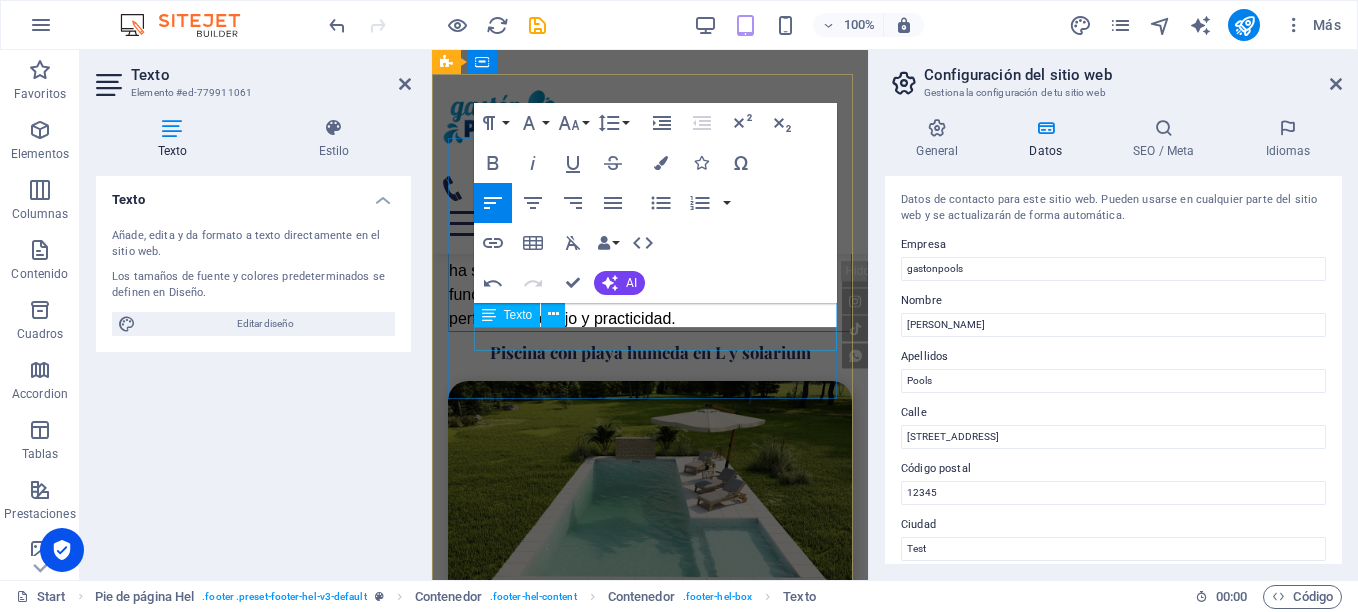 scroll, scrollTop: 5406, scrollLeft: 0, axis: vertical 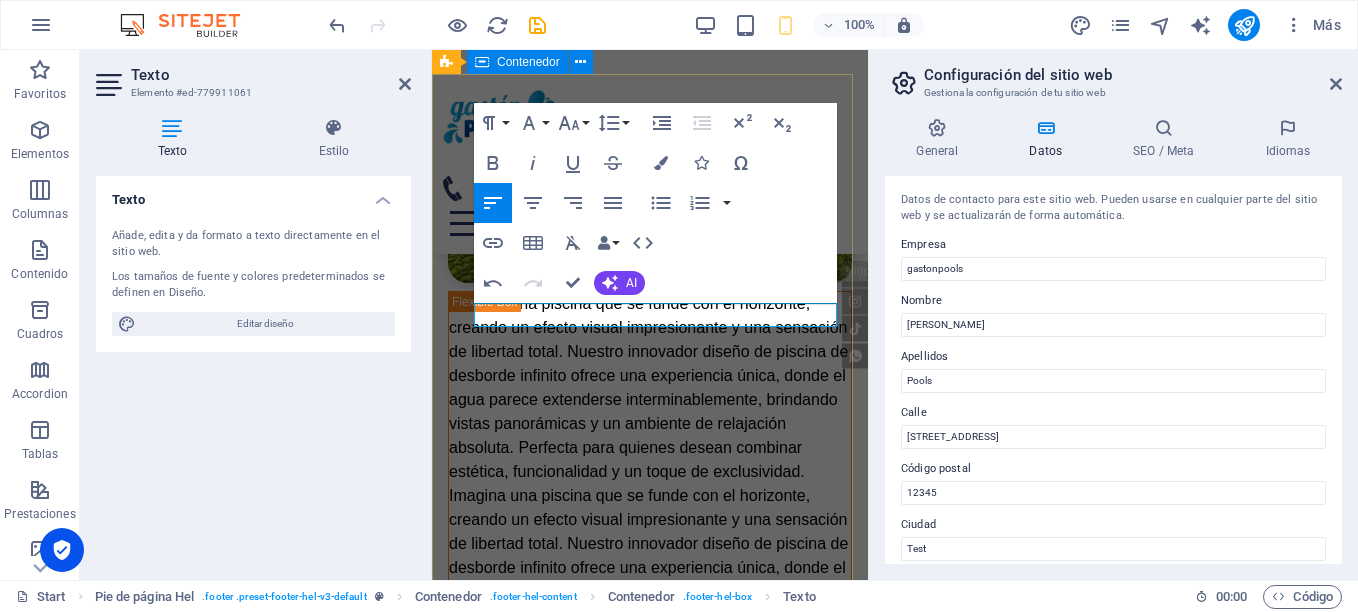 click on "Contacta con  nosotros Nos pondremos en contacto contigo [PHONE_NUMBER] accesoramiento/ventas [PHONE_NUMBER][US_EMPLOYER_IDENTIFICATION_NUMBER] administrativo [EMAIL_ADDRESS][DOMAIN_NAME] [EMAIL_ADDRESS][DOMAIN_NAME] Aviso Legal  |  Privacidad
Servicio
CONSTRUCCION DE PISCINA   He leído y entiendo la política de privacidad. Nicht lesbar? Neu generieren Envíar" at bounding box center (650, 2448) 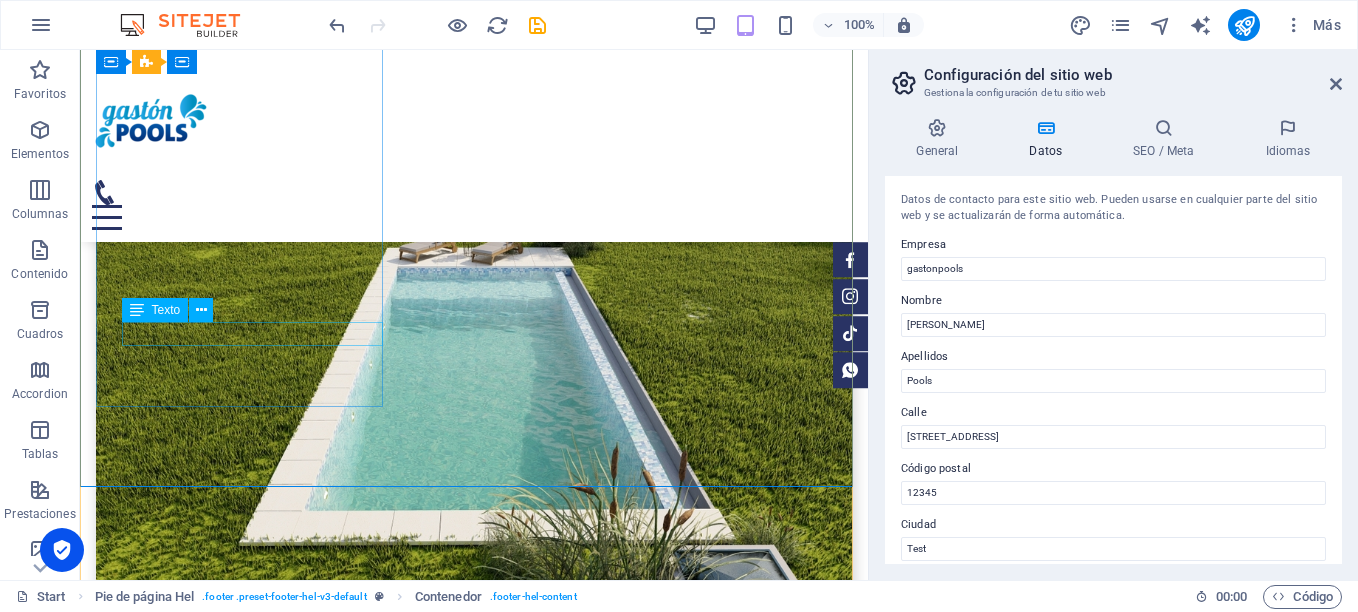 scroll, scrollTop: 5116, scrollLeft: 0, axis: vertical 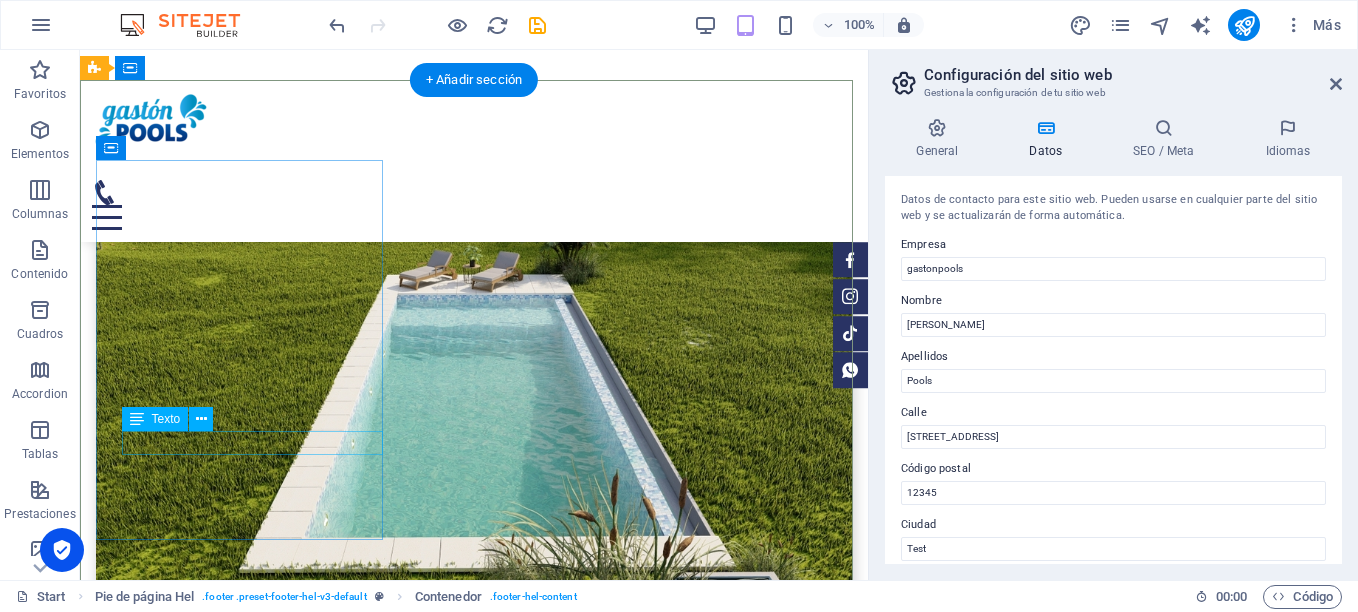 click on "[PHONE_NUMBER][US_EMPLOYER_IDENTIFICATION_NUMBER] administrativo" at bounding box center (474, 2513) 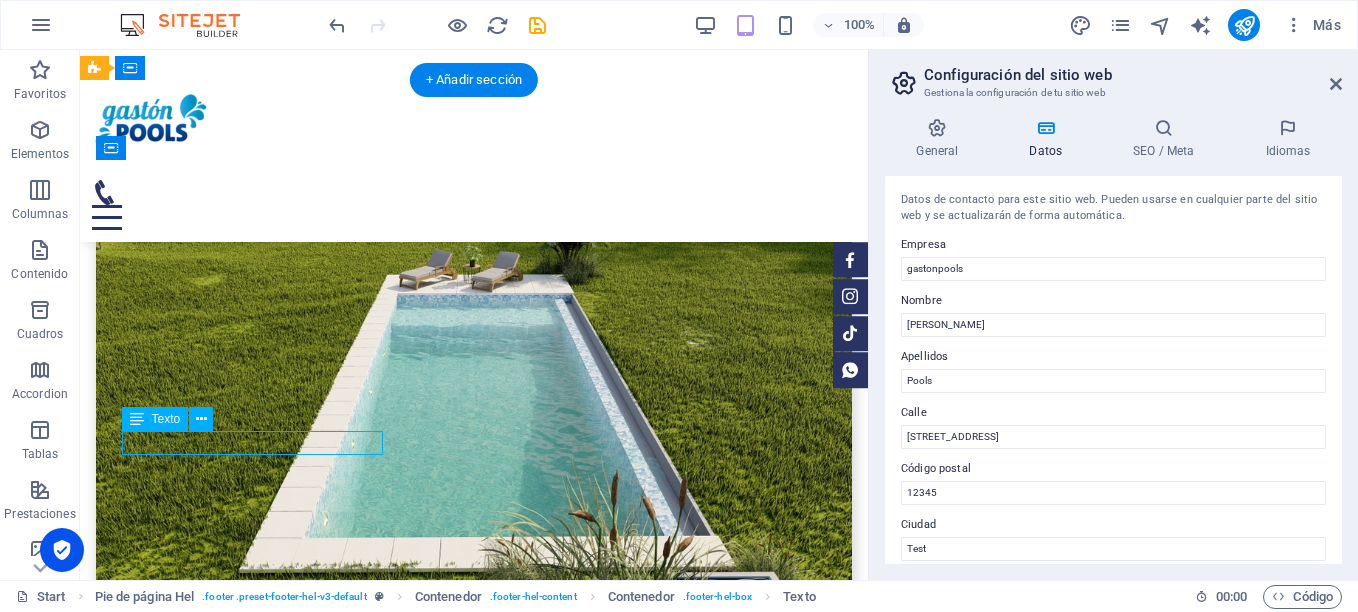 click on "[PHONE_NUMBER][US_EMPLOYER_IDENTIFICATION_NUMBER] administrativo" at bounding box center (474, 2513) 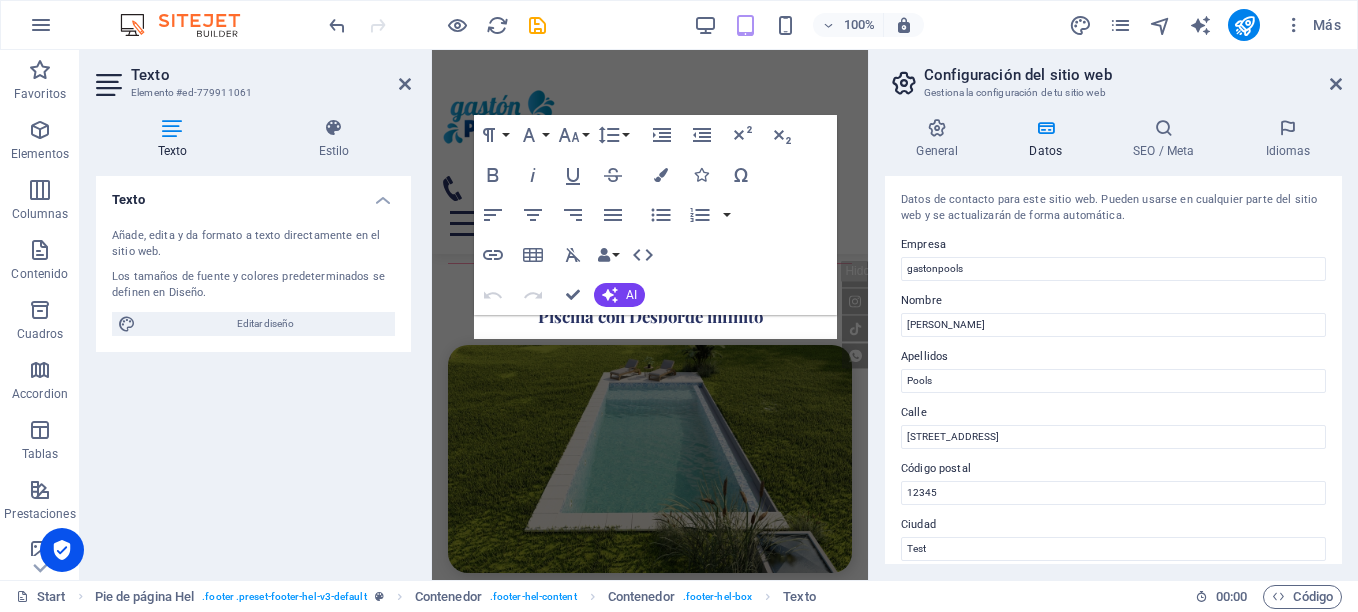 scroll, scrollTop: 5394, scrollLeft: 0, axis: vertical 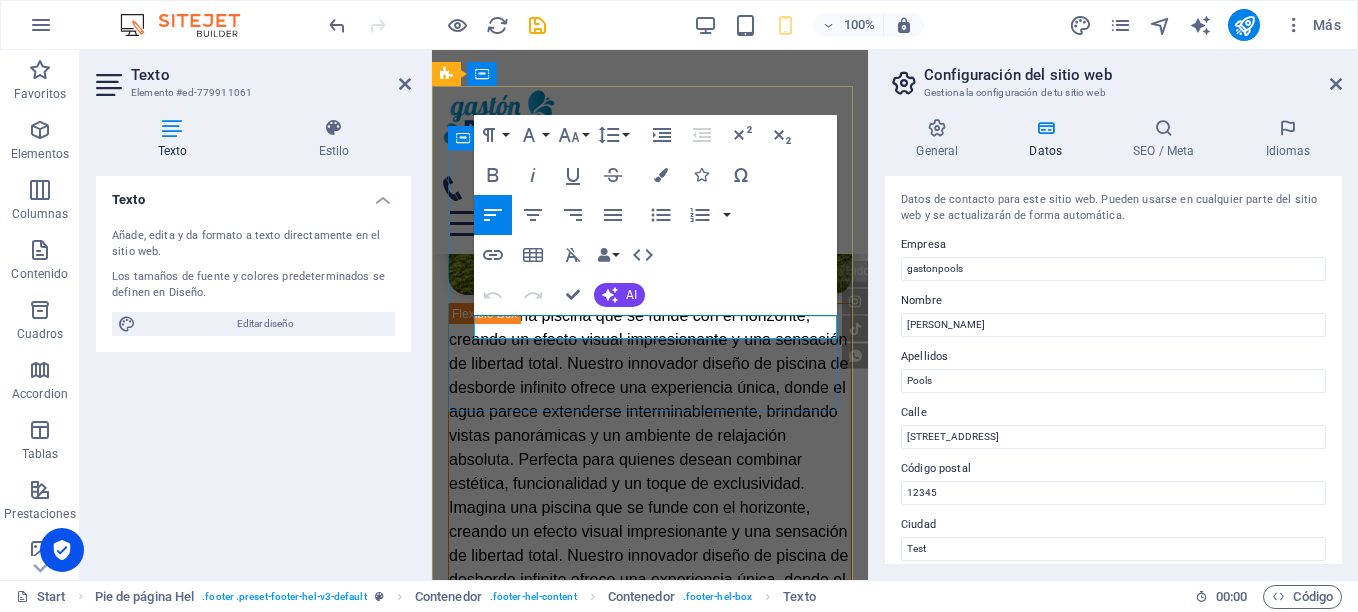 click on "[PHONE_NUMBER][US_EMPLOYER_IDENTIFICATION_NUMBER] administrativo" at bounding box center (621, 2238) 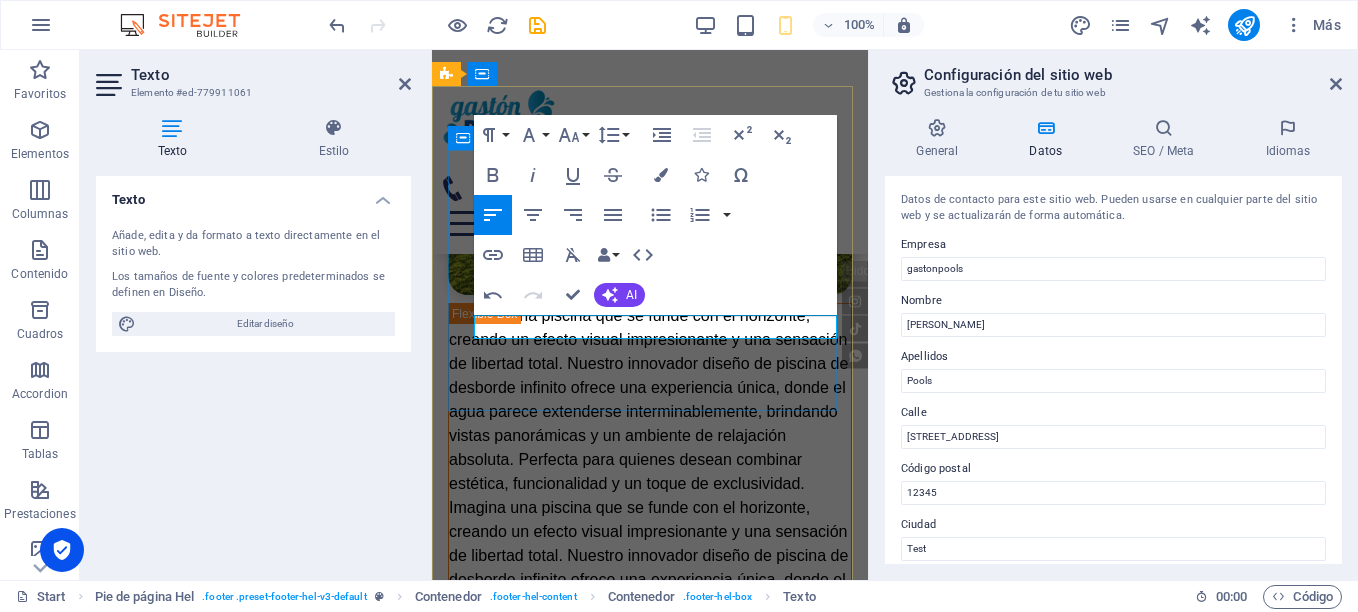 type 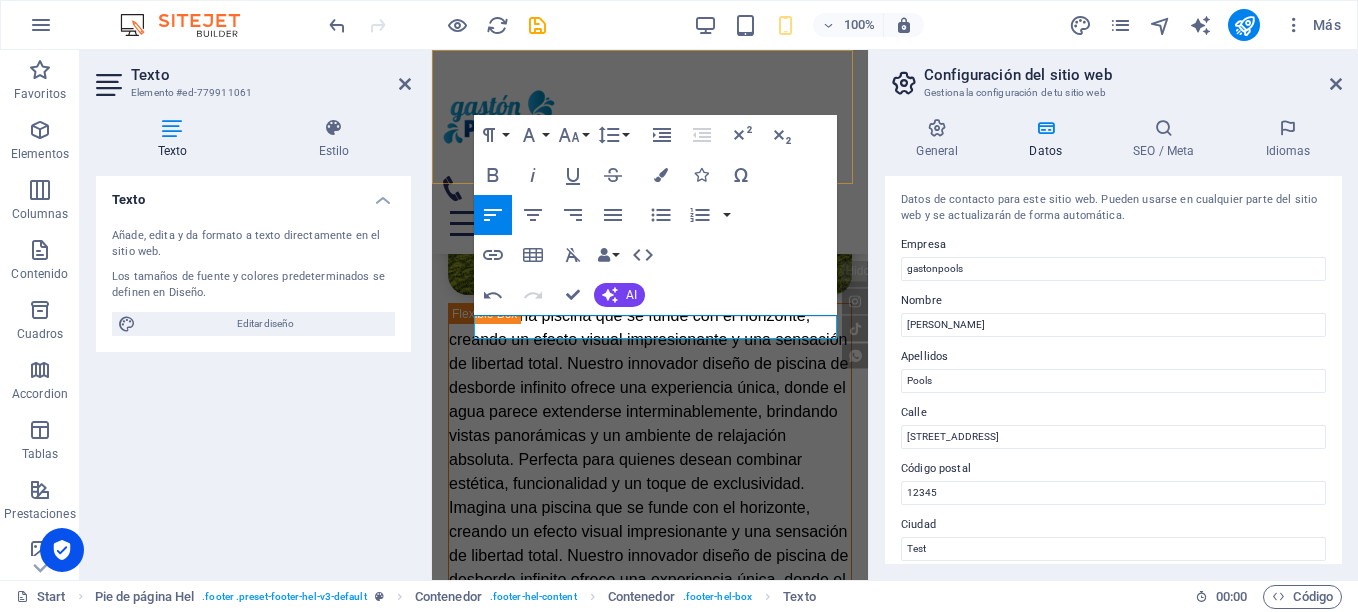 click on "Hormigón Galería Transforma tu espacio Testimonios Contacto" at bounding box center (650, 152) 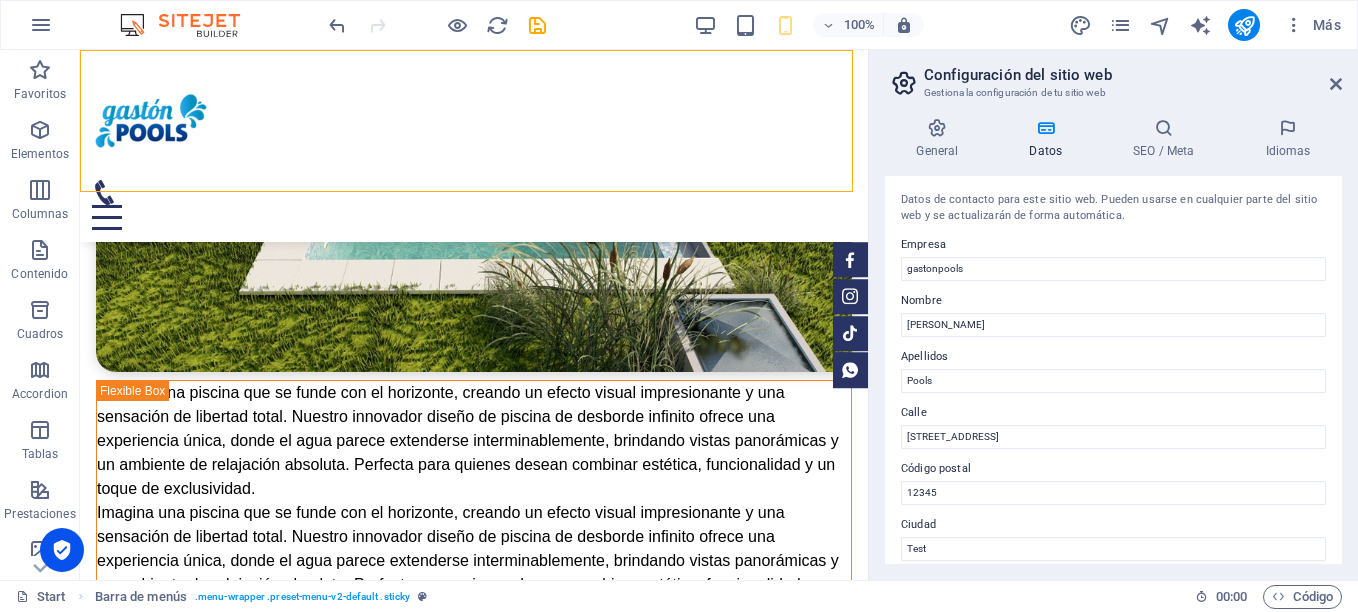 scroll, scrollTop: 5402, scrollLeft: 0, axis: vertical 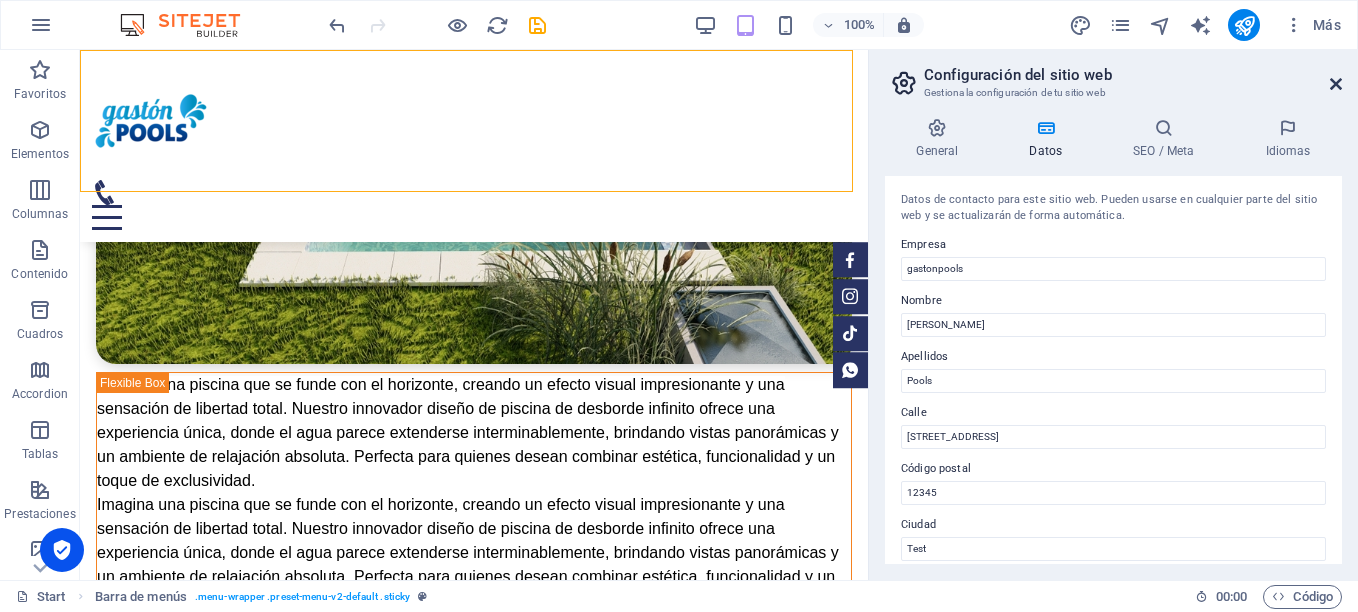 click at bounding box center [1336, 84] 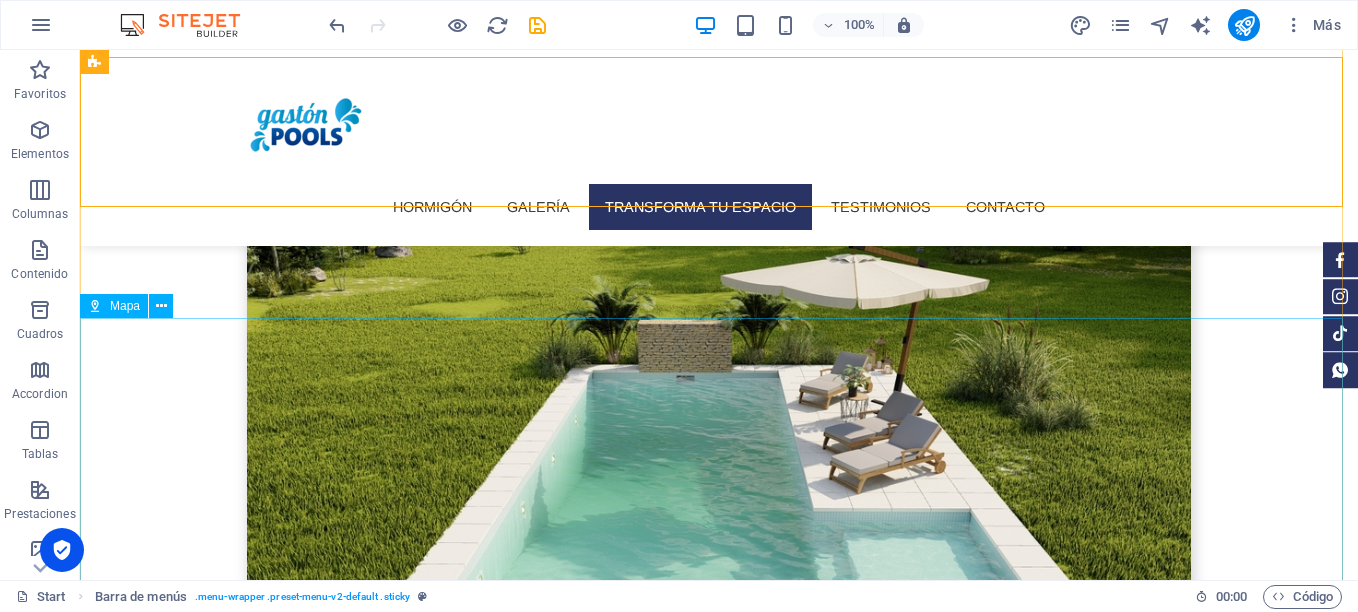 scroll, scrollTop: 4769, scrollLeft: 0, axis: vertical 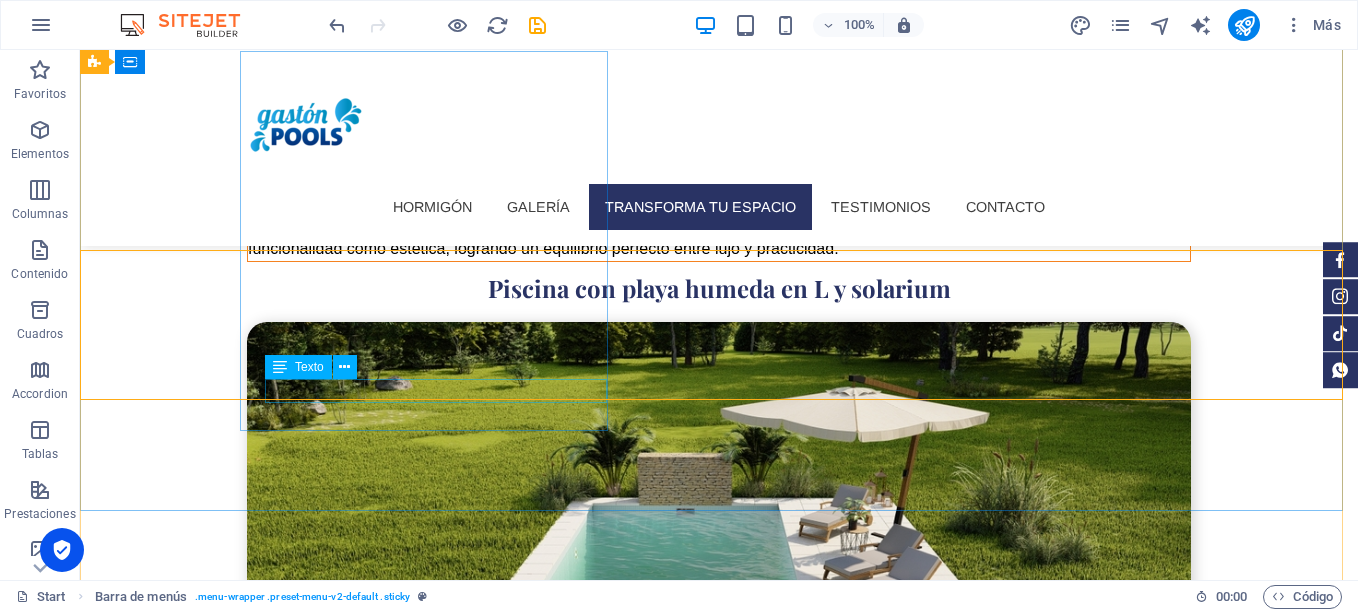 click on "[EMAIL_ADDRESS][DOMAIN_NAME]" at bounding box center (568, 3375) 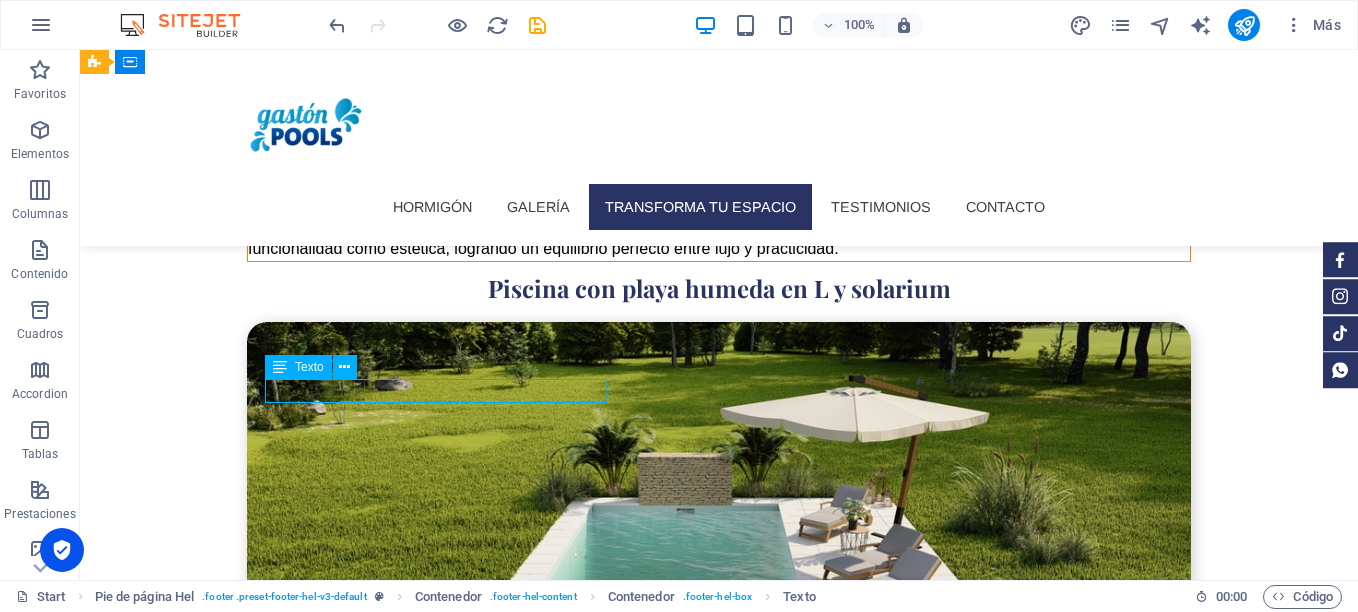 click on "[EMAIL_ADDRESS][DOMAIN_NAME]" at bounding box center [568, 3375] 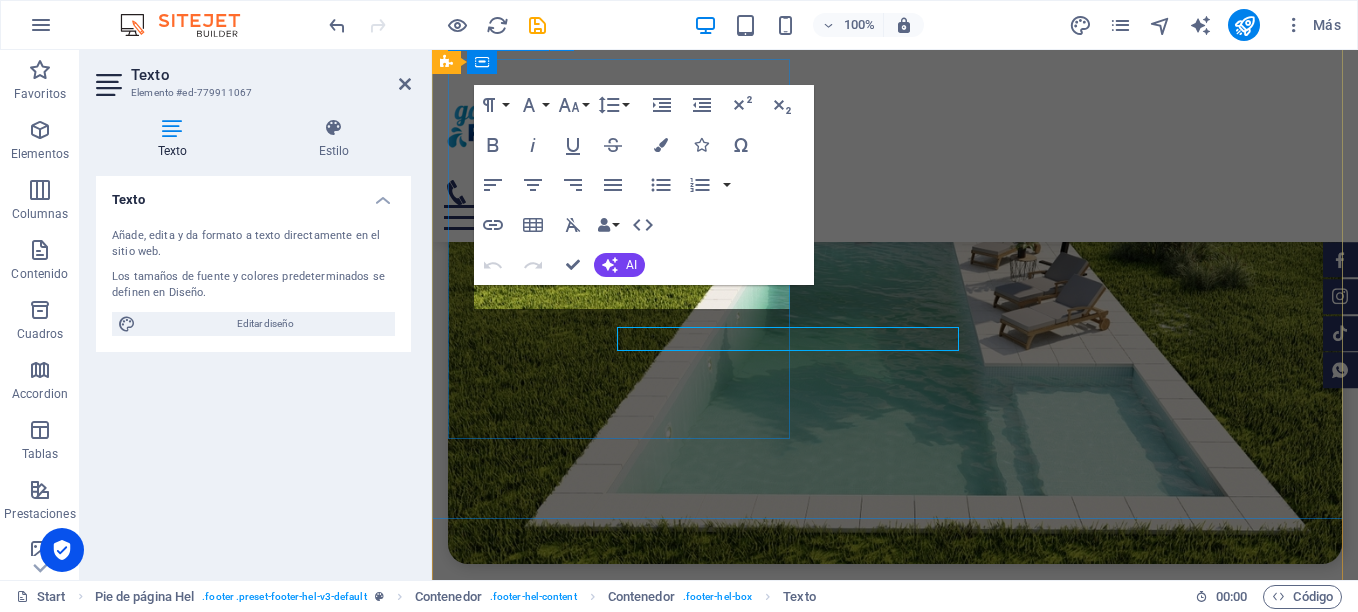scroll, scrollTop: 4821, scrollLeft: 0, axis: vertical 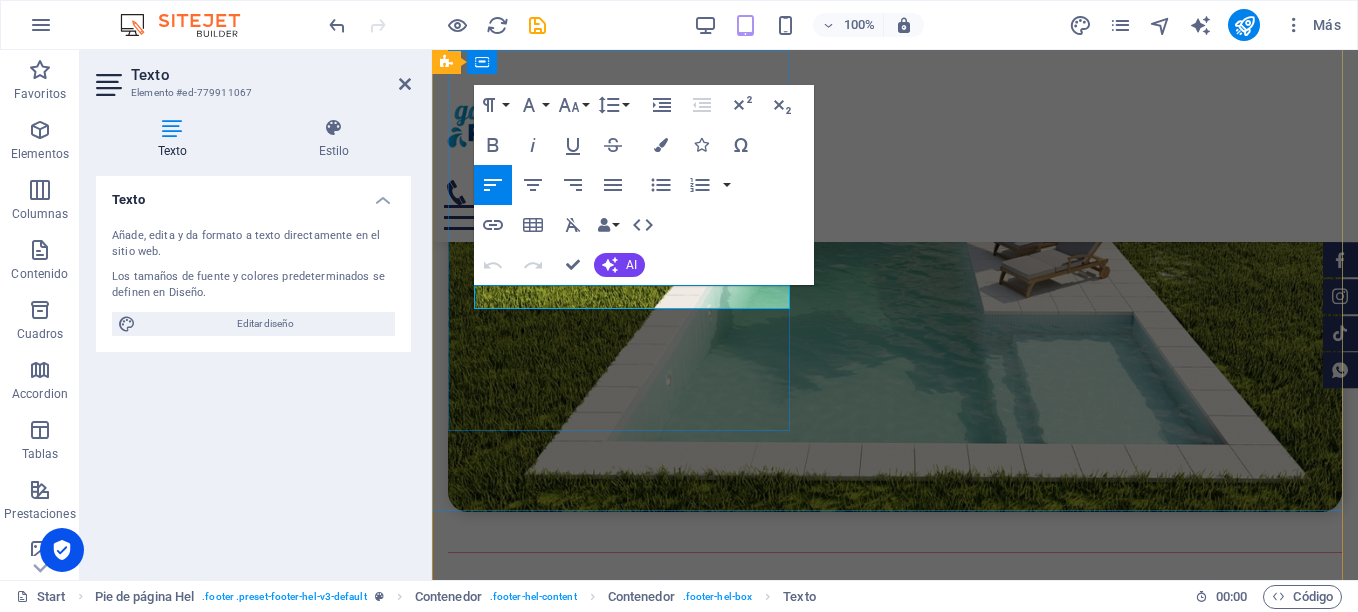 click on "[EMAIL_ADDRESS][DOMAIN_NAME]" at bounding box center (895, 3006) 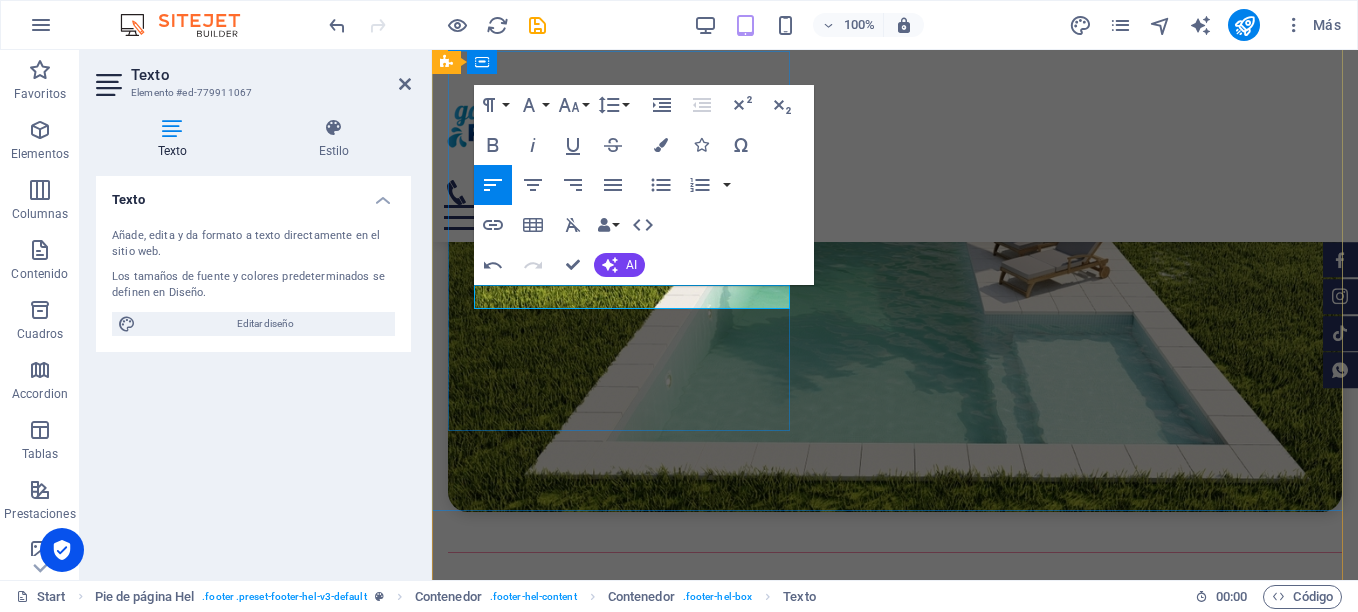 type 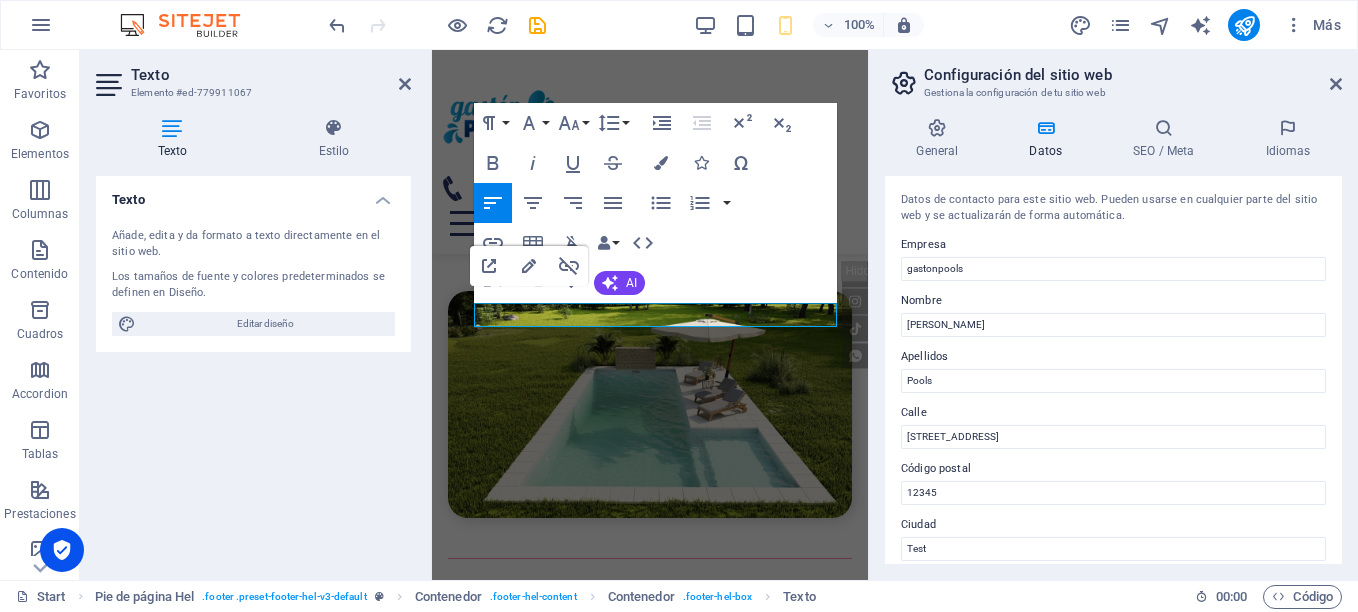 scroll, scrollTop: 5454, scrollLeft: 0, axis: vertical 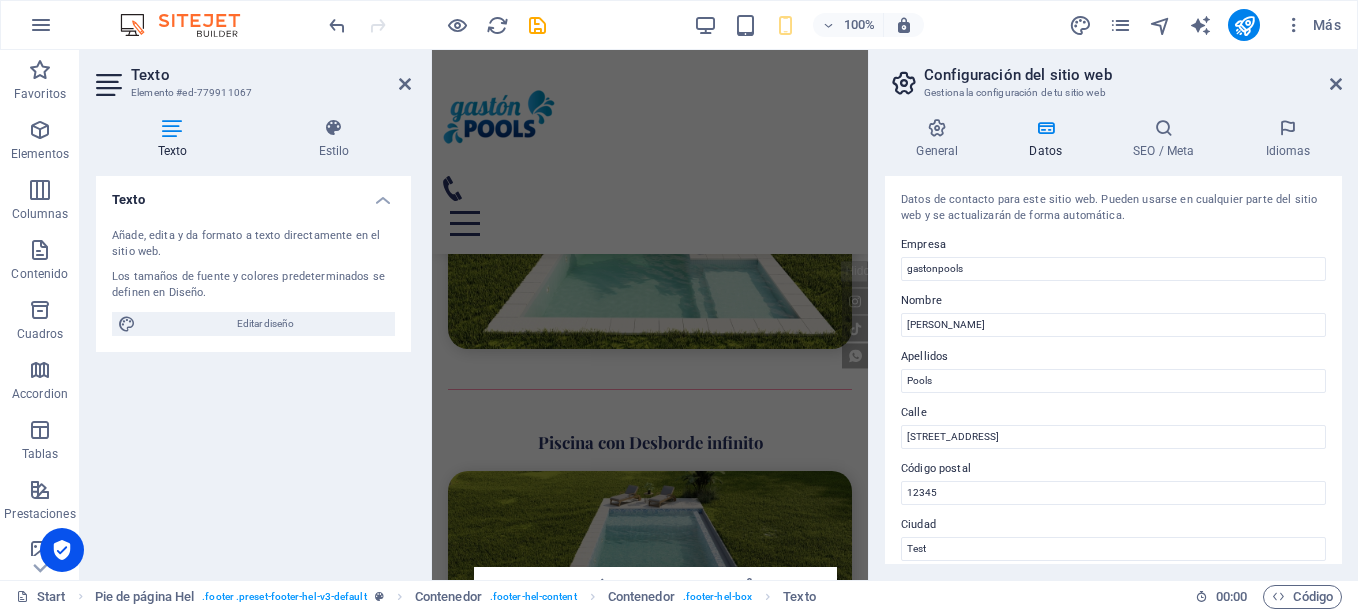 click on "Configuración del sitio web Gestiona la configuración de tu sitio web  General  Datos  SEO / Meta  Idiomas Nombre del sitio web [DOMAIN_NAME] Logo Arrastra archivos aquí, haz clic para escoger archivos o  selecciona archivos de Archivos o de nuestra galería gratuita de fotos y vídeos Selecciona archivos del administrador de archivos, de la galería de fotos o carga archivo(s) Cargar Favicon Define aquí el favicon de tu sitio web. Un favicon es un pequeño icono que se muestra en [PERSON_NAME] del navegador al lado del título de tu sitio web. Este ayuda a los visitantes a identificar tu sitio web. Arrastra archivos aquí, haz clic para escoger archivos o  selecciona archivos de Archivos o de nuestra galería gratuita de fotos y vídeos Selecciona archivos del administrador de archivos, de la galería de fotos o carga archivo(s) Cargar Vista previa de imagen (Open Graph) Esta imagen se mostrará cuando el sitio web se comparta en redes sociales Cargar Empresa gastonpools Nombre [PERSON_NAME] Pools" at bounding box center (1113, 315) 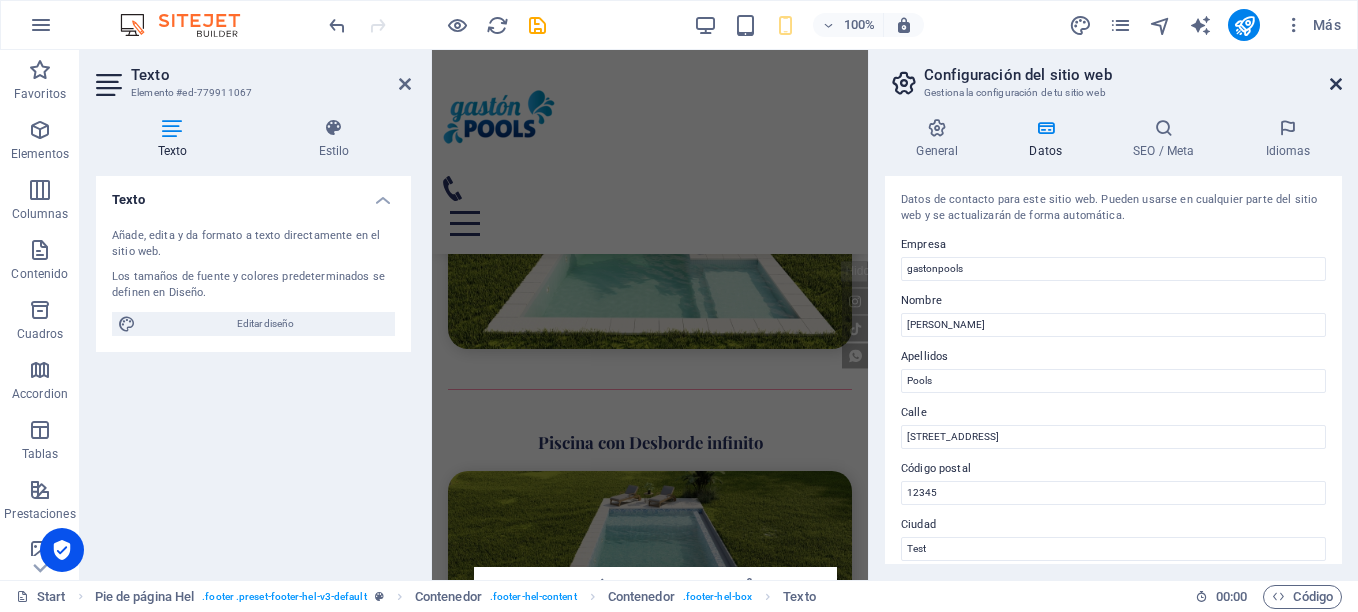 click on "Configuración del sitio web Gestiona la configuración de tu sitio web  General  Datos  SEO / Meta  Idiomas Nombre del sitio web [DOMAIN_NAME] Logo Arrastra archivos aquí, haz clic para escoger archivos o  selecciona archivos de Archivos o de nuestra galería gratuita de fotos y vídeos Selecciona archivos del administrador de archivos, de la galería de fotos o carga archivo(s) Cargar Favicon Define aquí el favicon de tu sitio web. Un favicon es un pequeño icono que se muestra en [PERSON_NAME] del navegador al lado del título de tu sitio web. Este ayuda a los visitantes a identificar tu sitio web. Arrastra archivos aquí, haz clic para escoger archivos o  selecciona archivos de Archivos o de nuestra galería gratuita de fotos y vídeos Selecciona archivos del administrador de archivos, de la galería de fotos o carga archivo(s) Cargar Vista previa de imagen (Open Graph) Esta imagen se mostrará cuando el sitio web se comparta en redes sociales Cargar Empresa gastonpools Nombre [PERSON_NAME] Pools" at bounding box center (1113, 315) 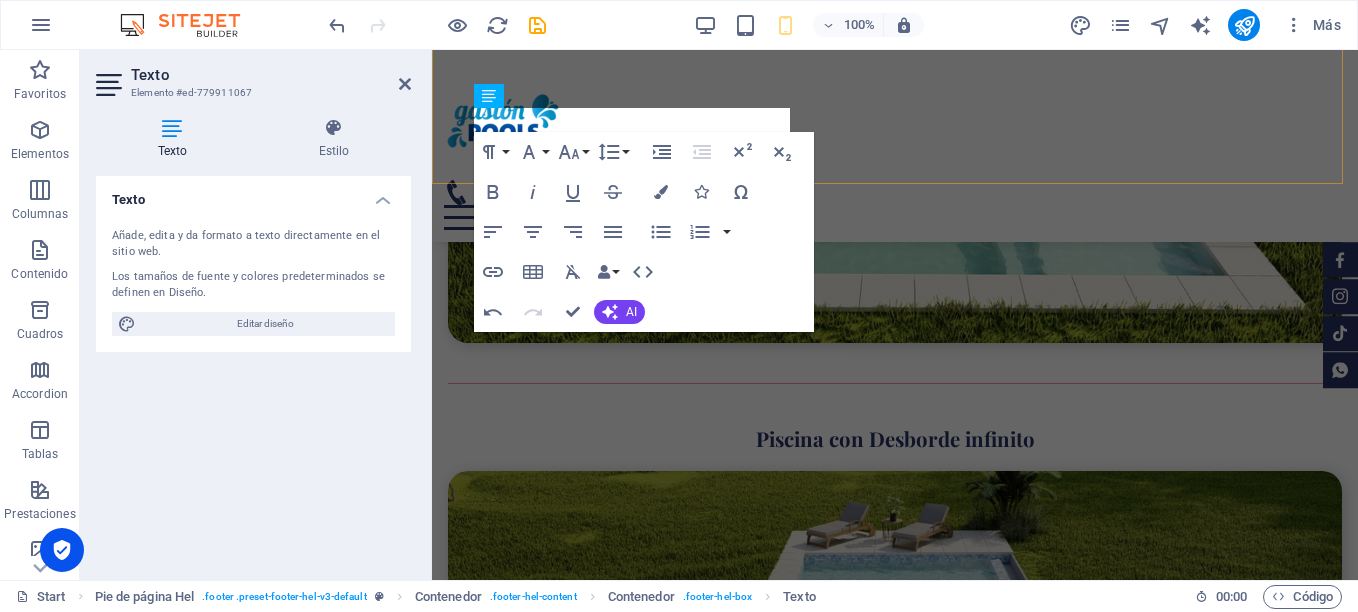 scroll, scrollTop: 4998, scrollLeft: 0, axis: vertical 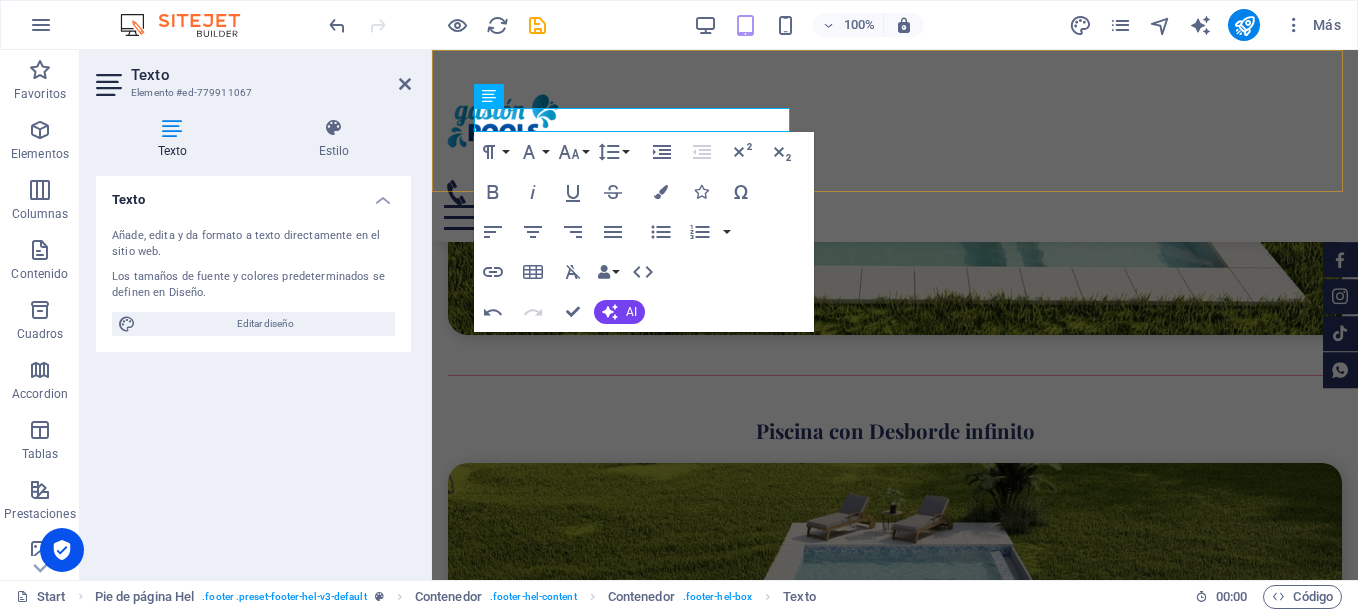 click on "Hormigón Galería Transforma tu espacio Testimonios Contacto" at bounding box center (895, 146) 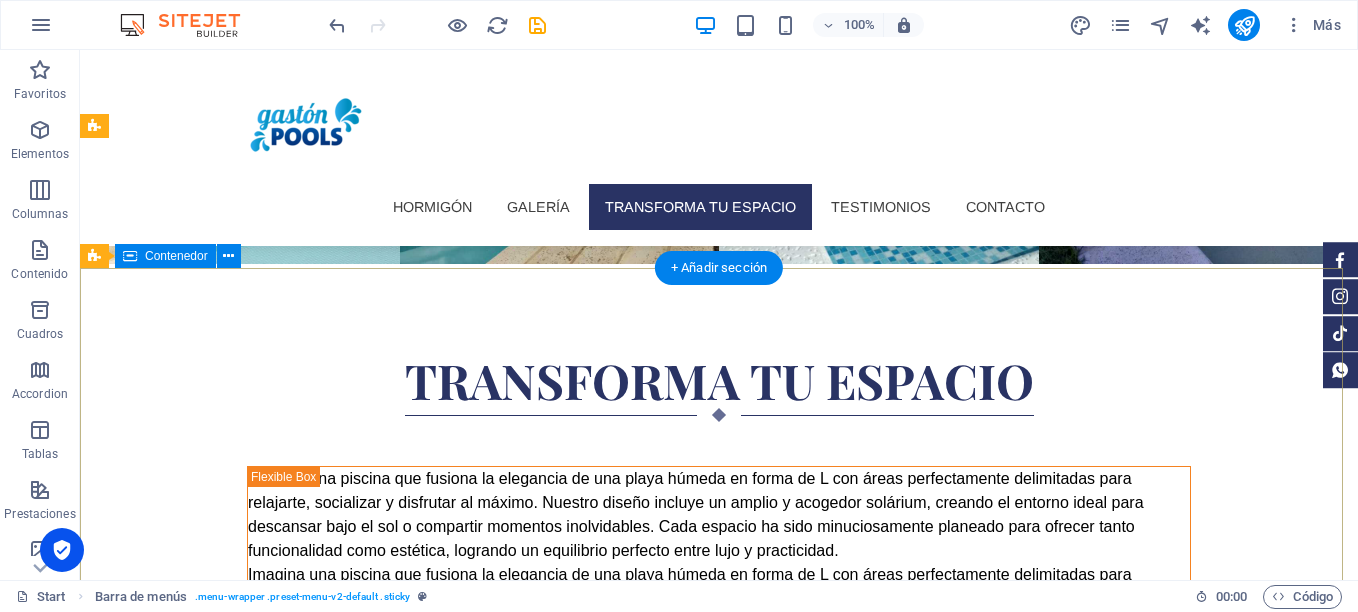 scroll, scrollTop: 4360, scrollLeft: 0, axis: vertical 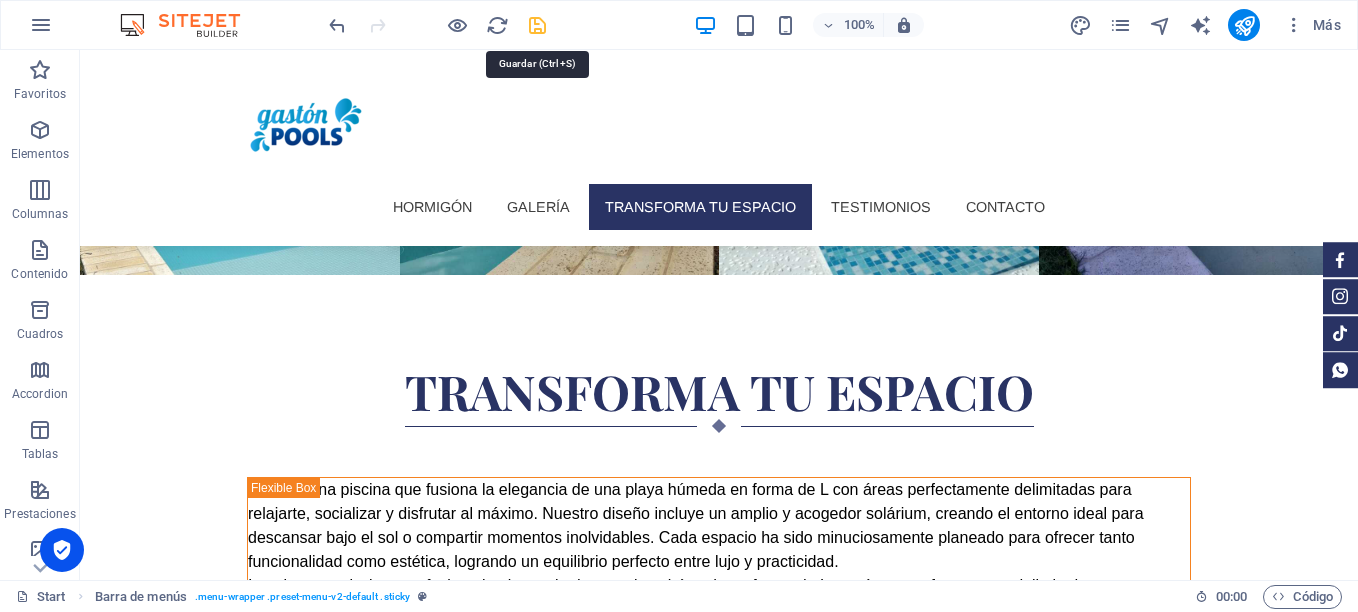 click at bounding box center (537, 25) 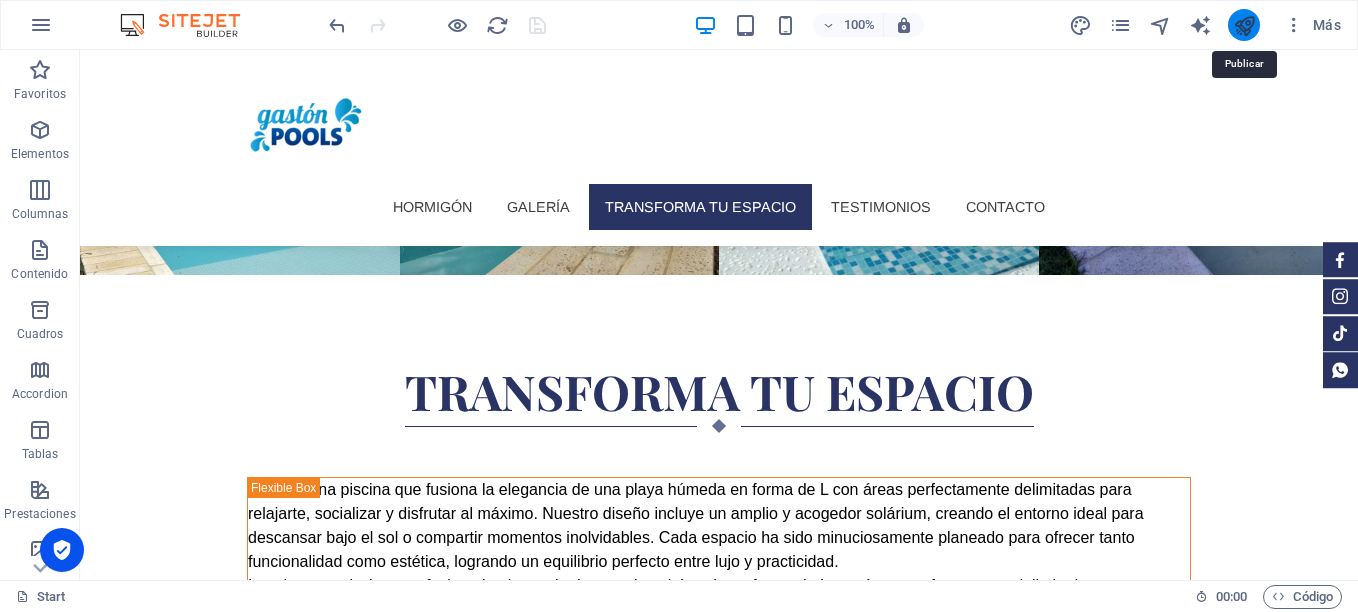 click at bounding box center (1244, 25) 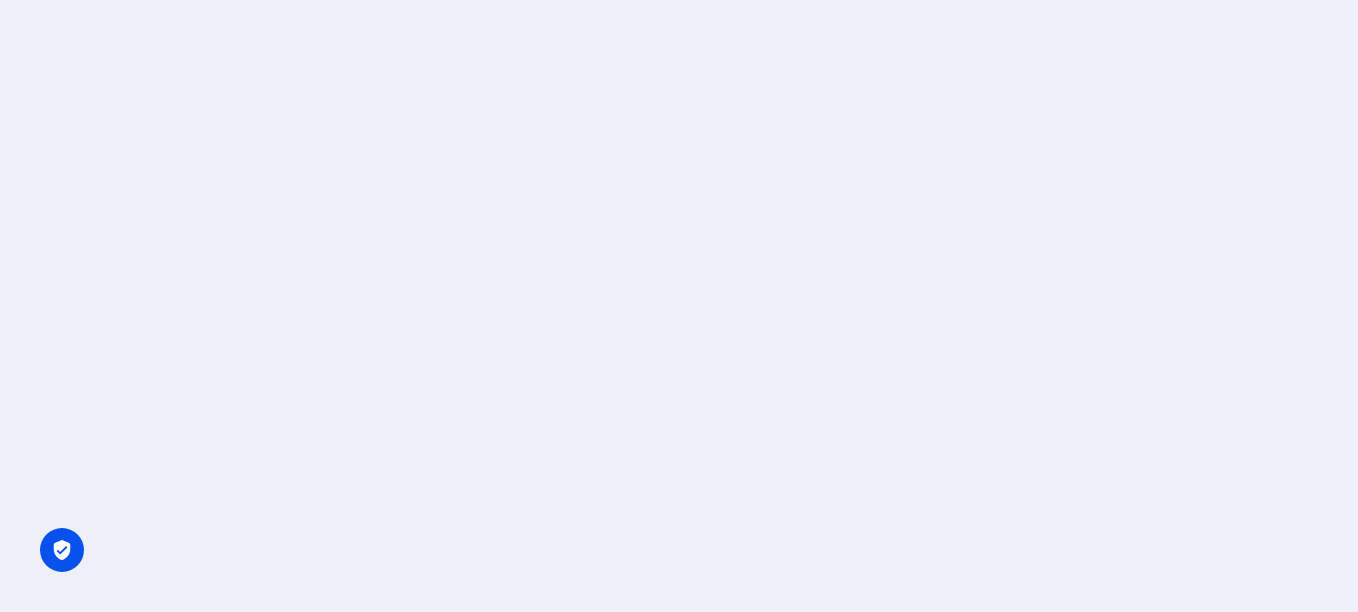 scroll, scrollTop: 0, scrollLeft: 0, axis: both 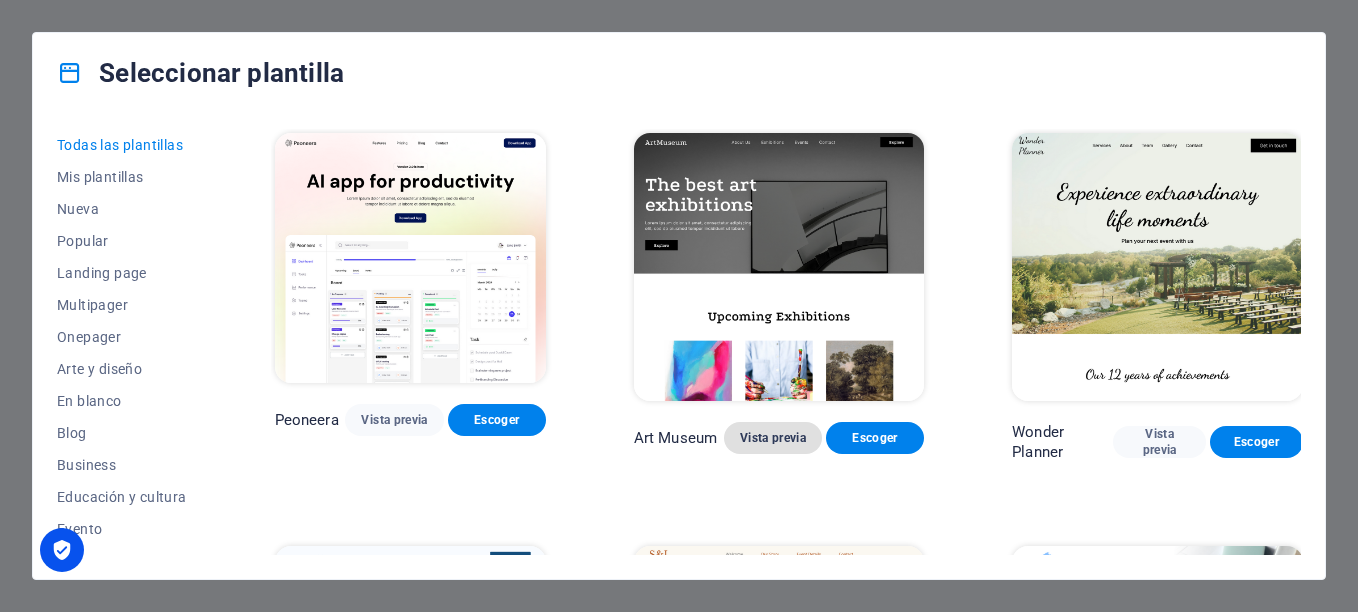 click on "Vista previa" at bounding box center [773, 438] 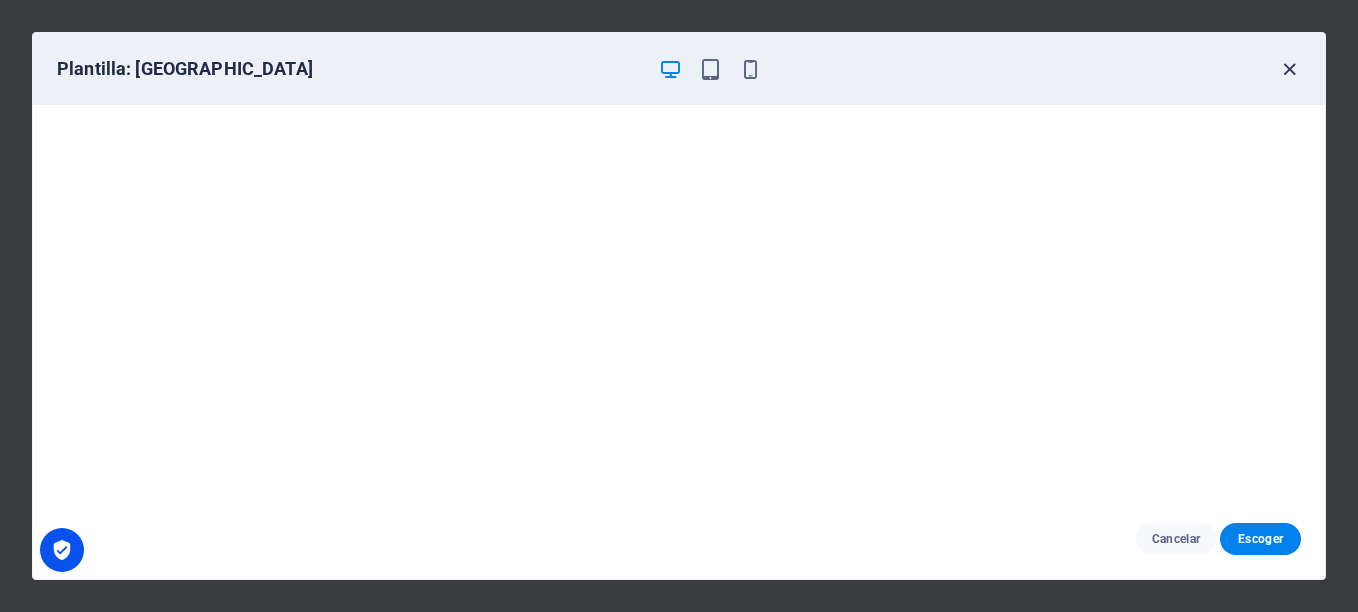 click at bounding box center (1289, 69) 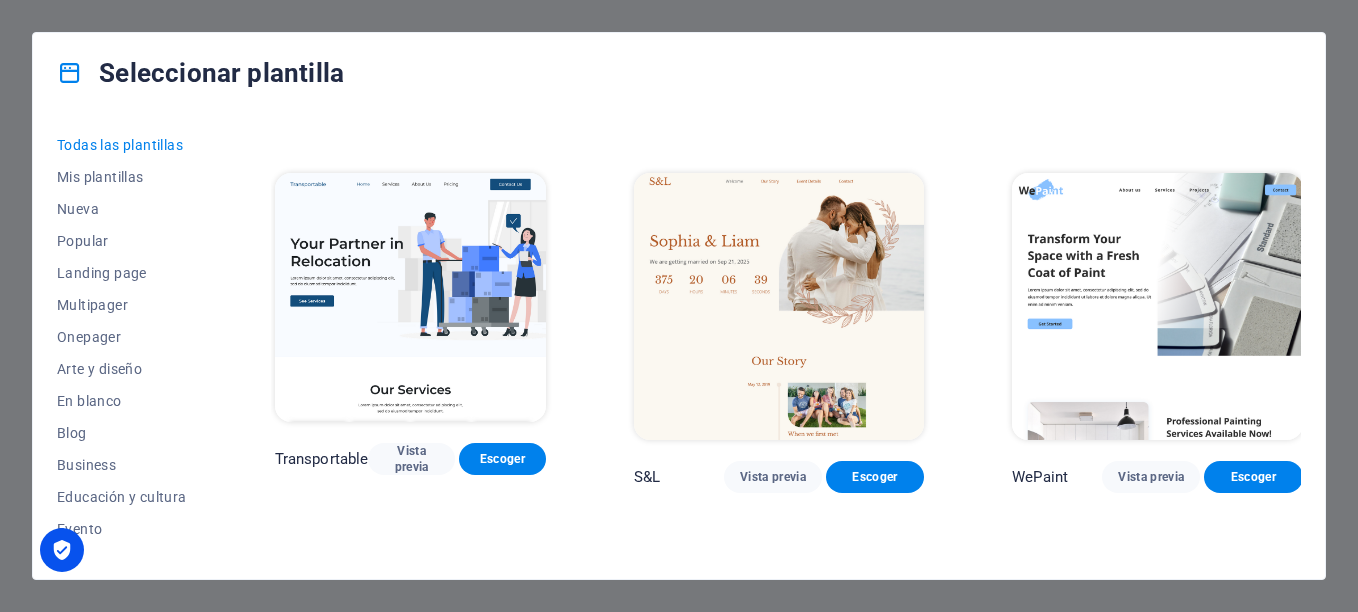 scroll, scrollTop: 400, scrollLeft: 0, axis: vertical 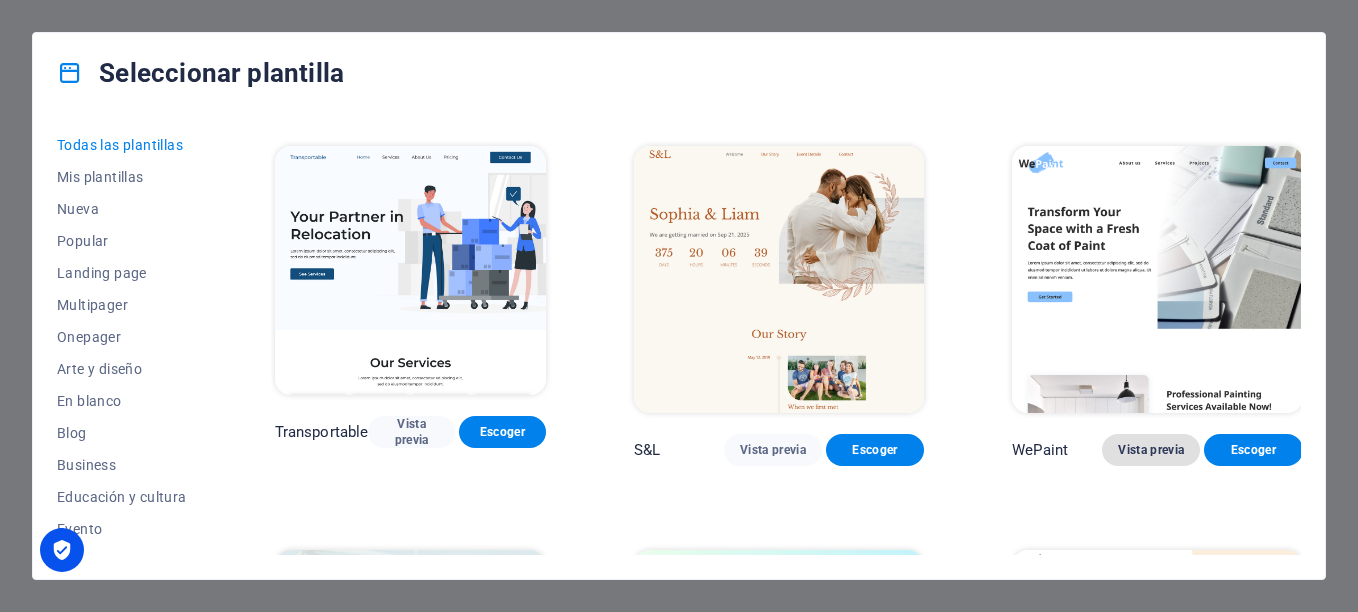 click on "Vista previa" at bounding box center (1151, 450) 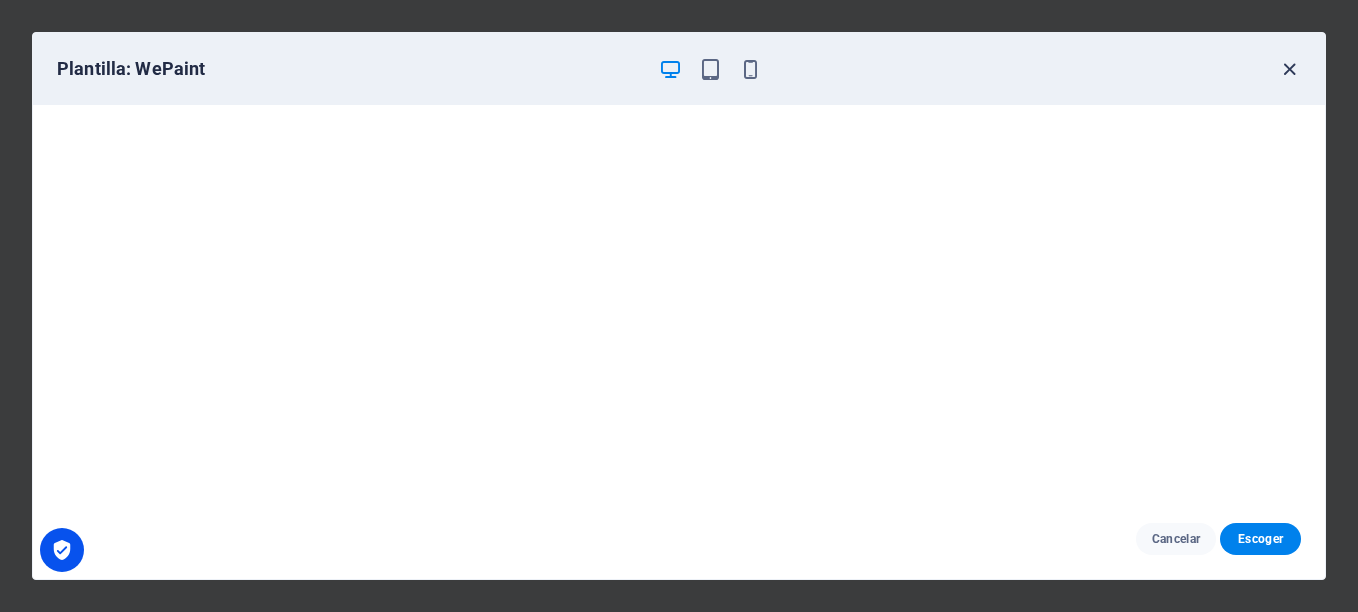 click at bounding box center (1289, 69) 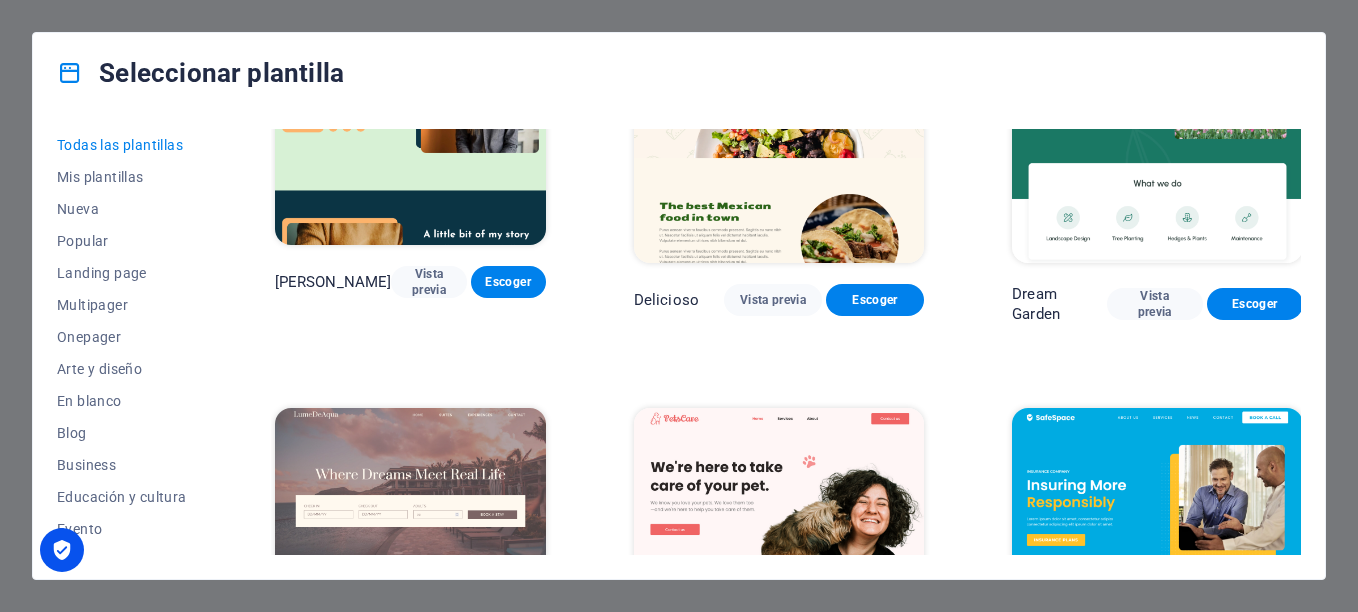 scroll, scrollTop: 2700, scrollLeft: 0, axis: vertical 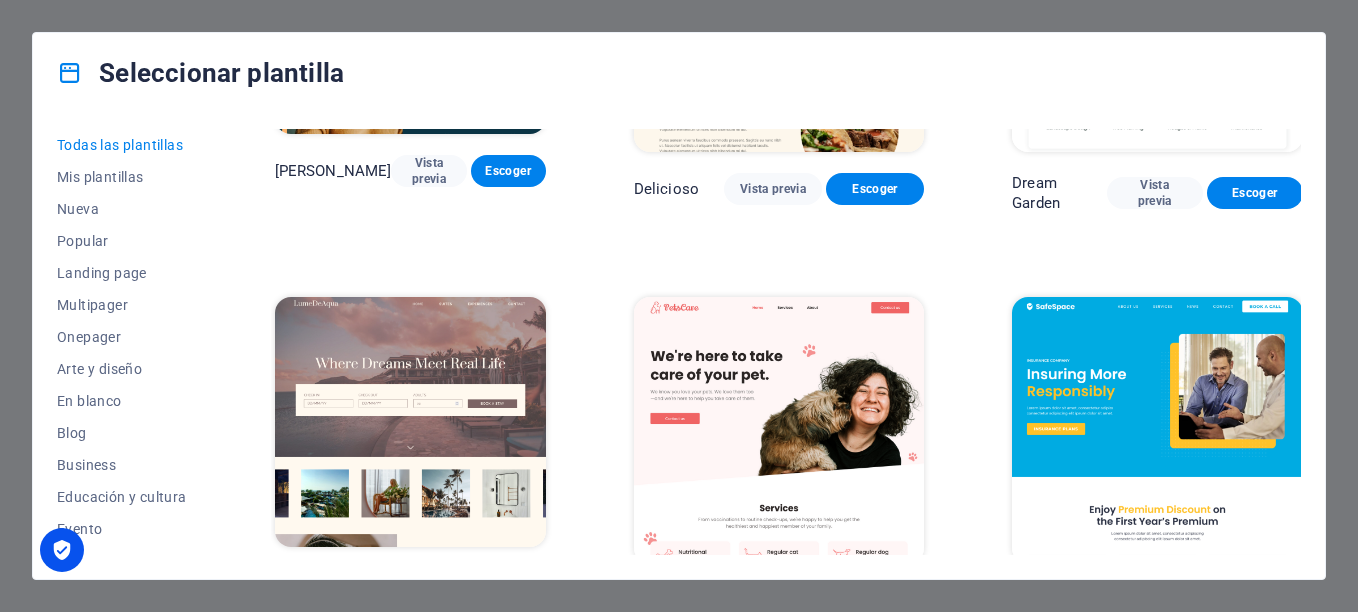 click on "Vista previa" at bounding box center [410, 584] 